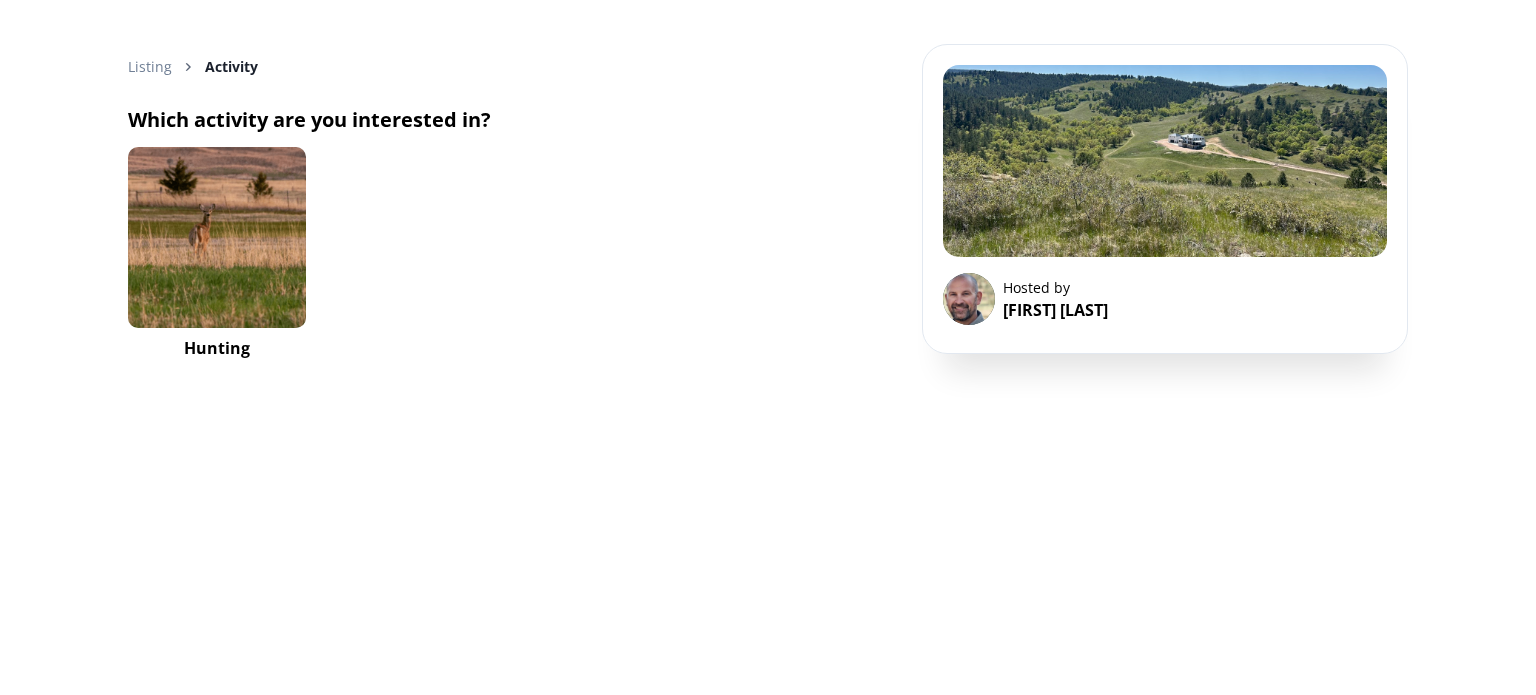 scroll, scrollTop: 0, scrollLeft: 0, axis: both 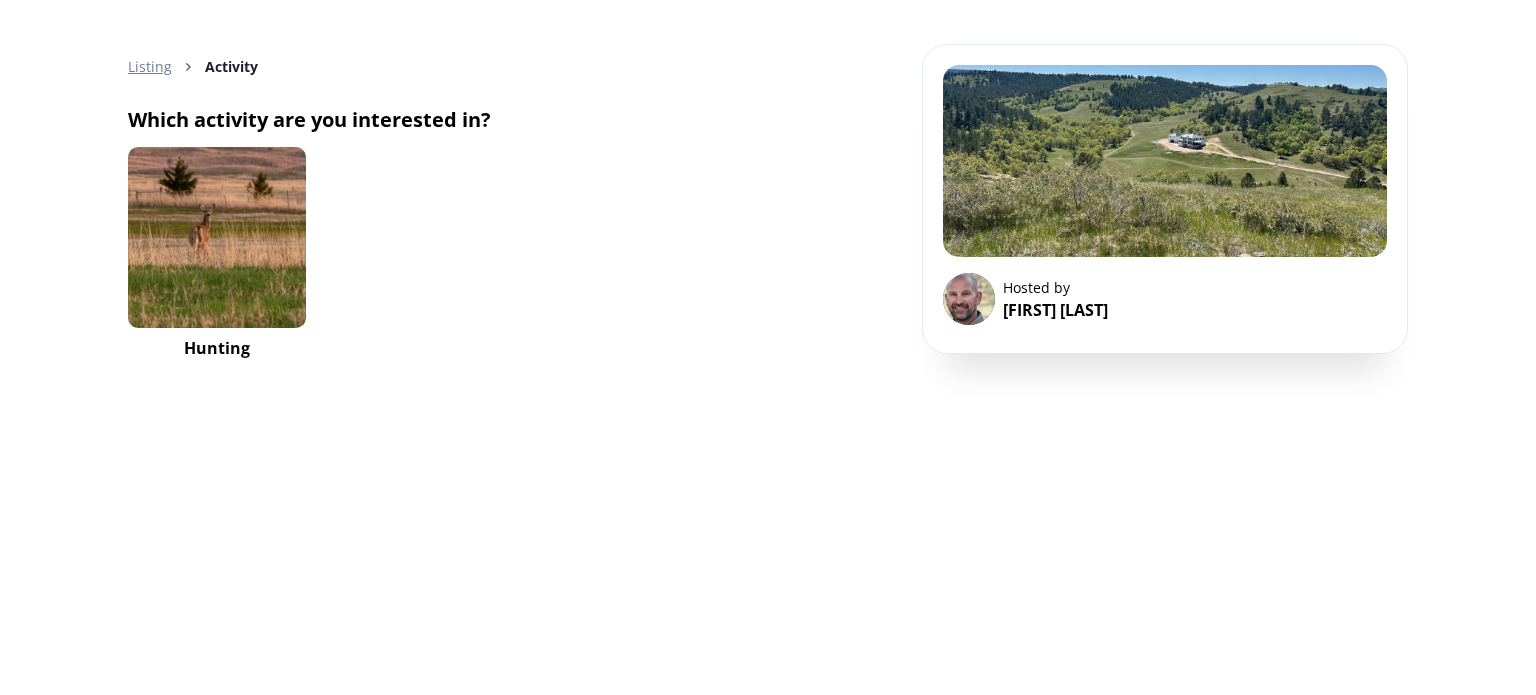 click on "Listing" at bounding box center [150, 66] 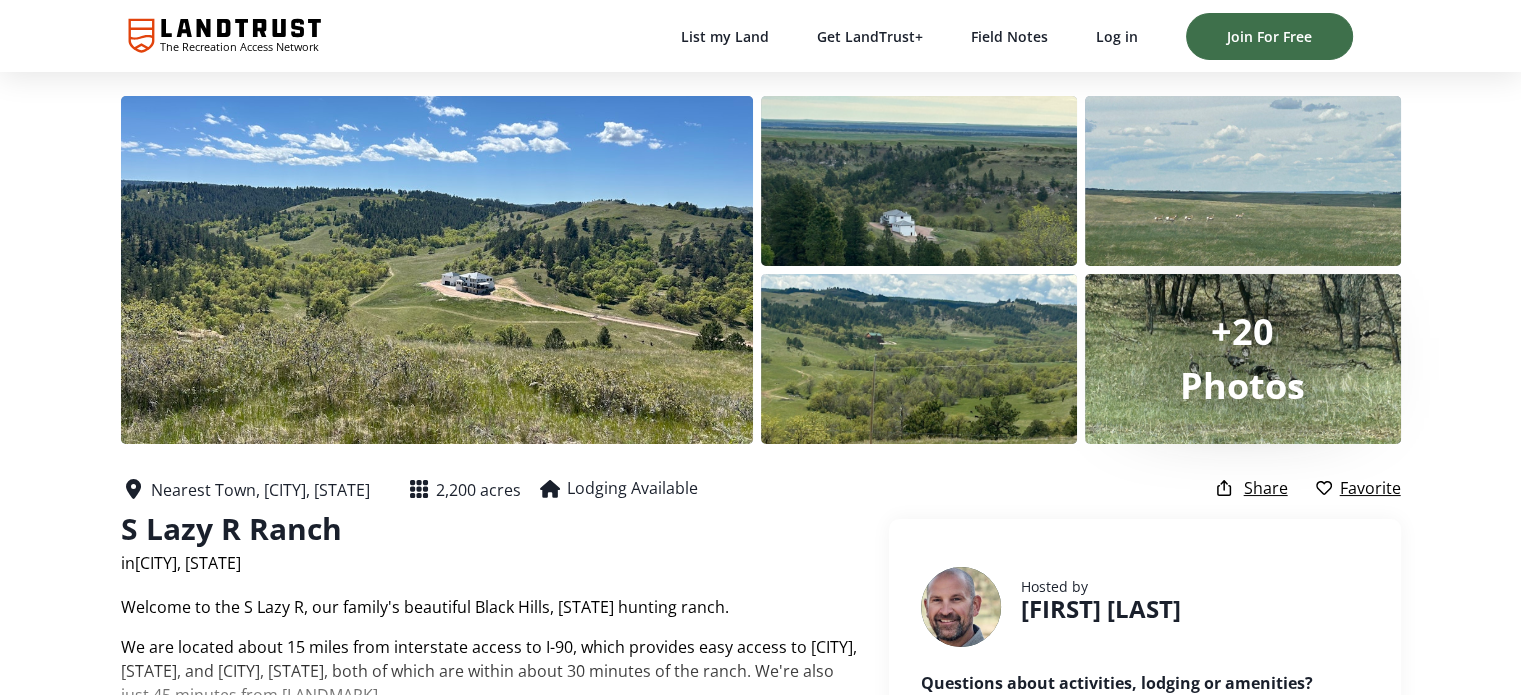click on "The Recreation Access Network" 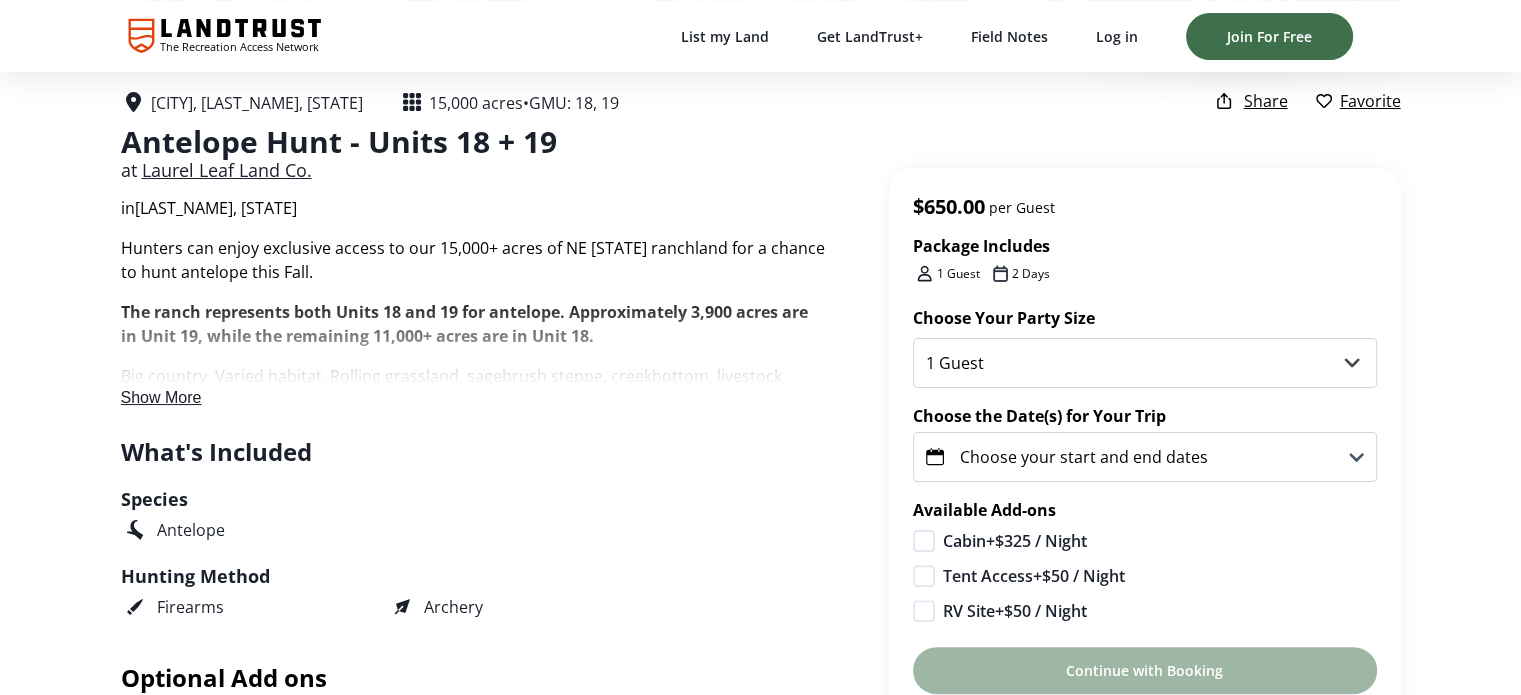 scroll, scrollTop: 400, scrollLeft: 0, axis: vertical 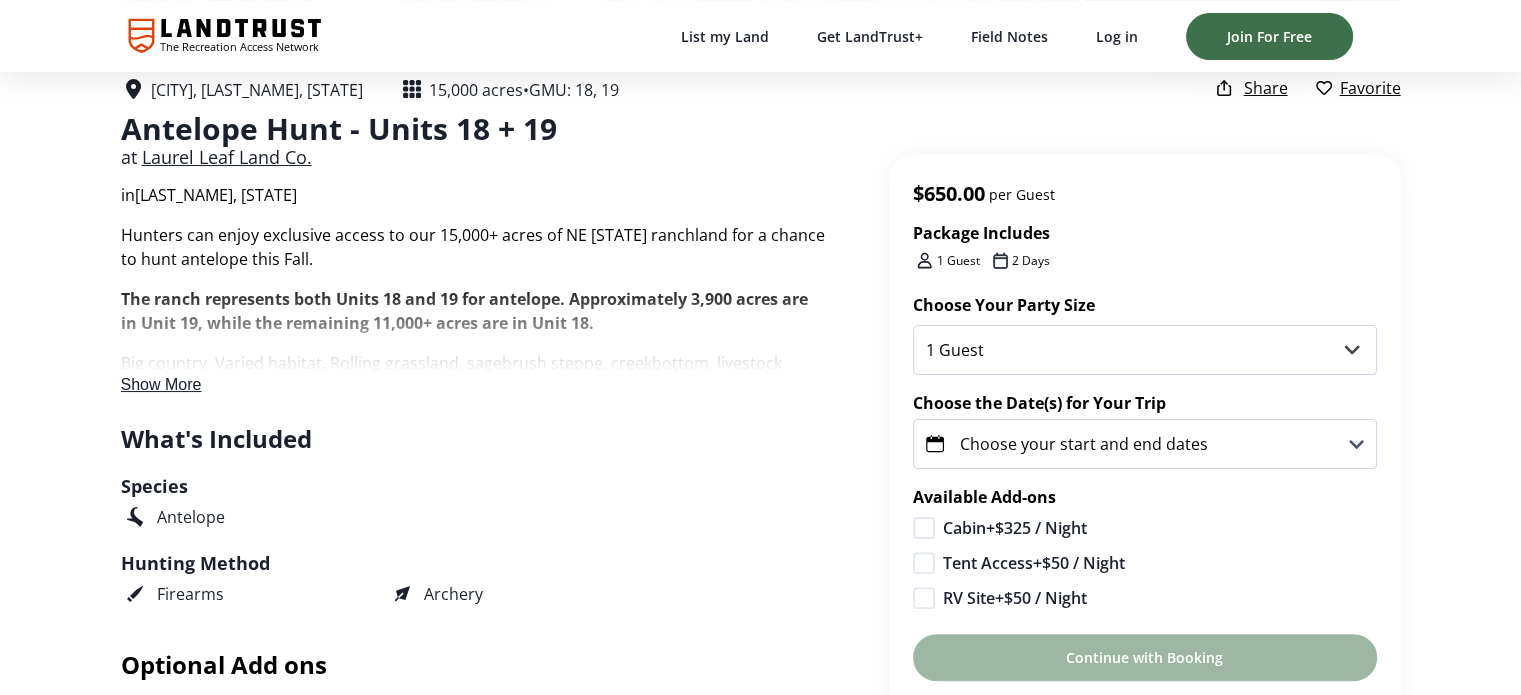 click on "Show More" at bounding box center [161, 385] 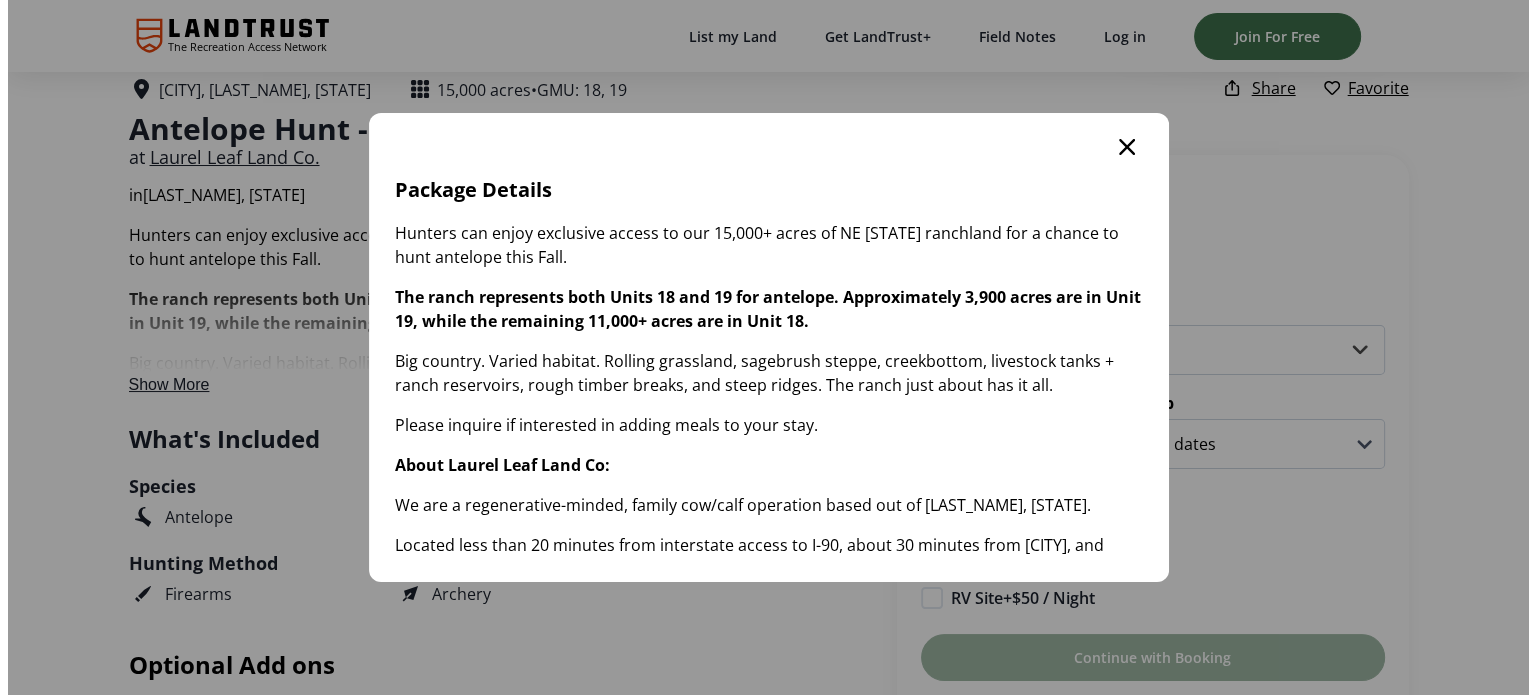 scroll, scrollTop: 0, scrollLeft: 0, axis: both 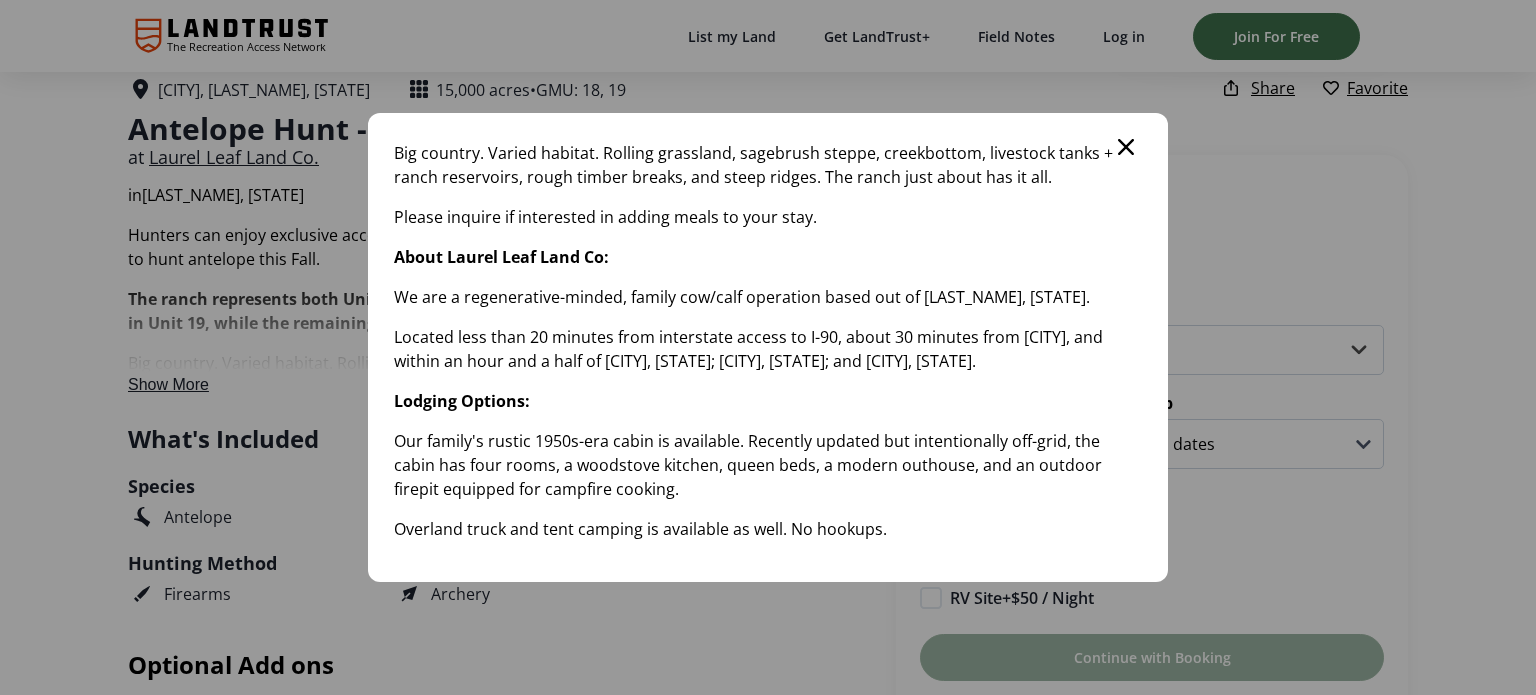 click 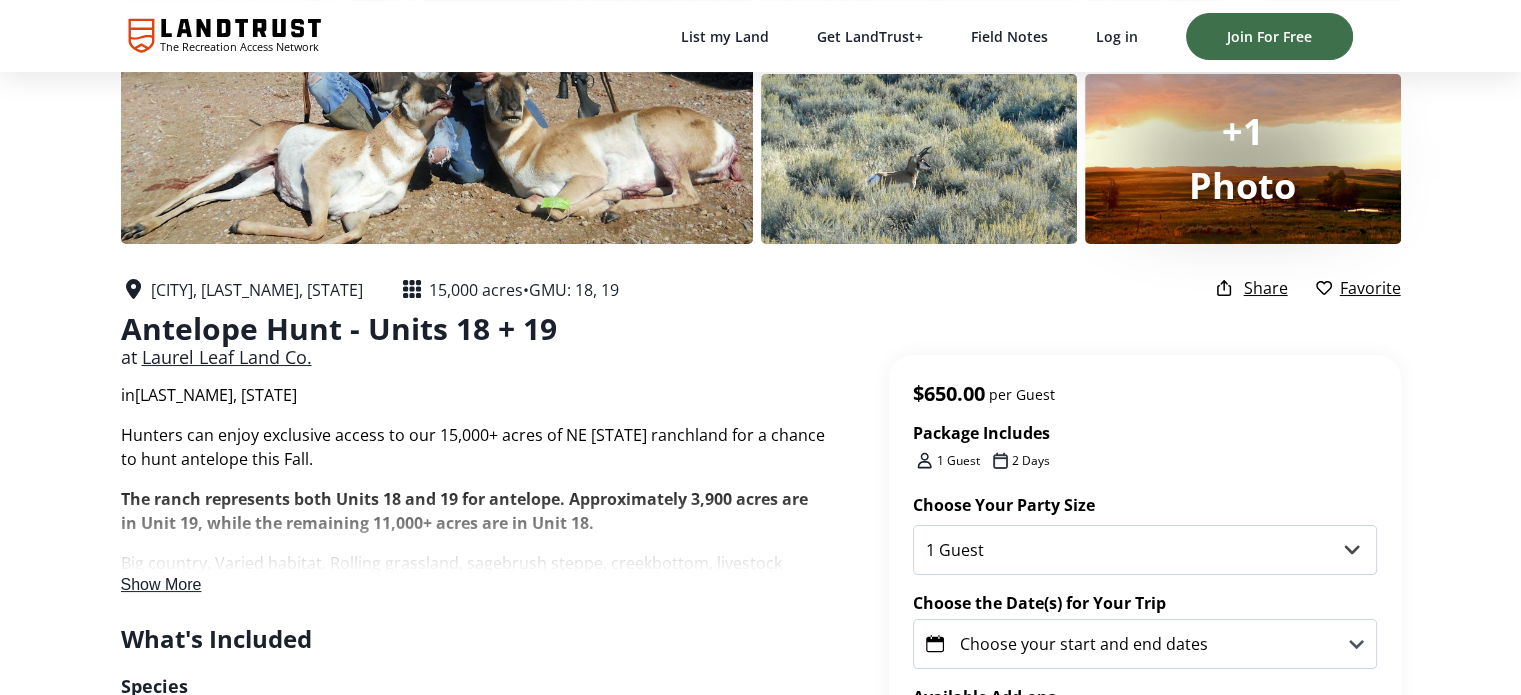 scroll, scrollTop: 0, scrollLeft: 0, axis: both 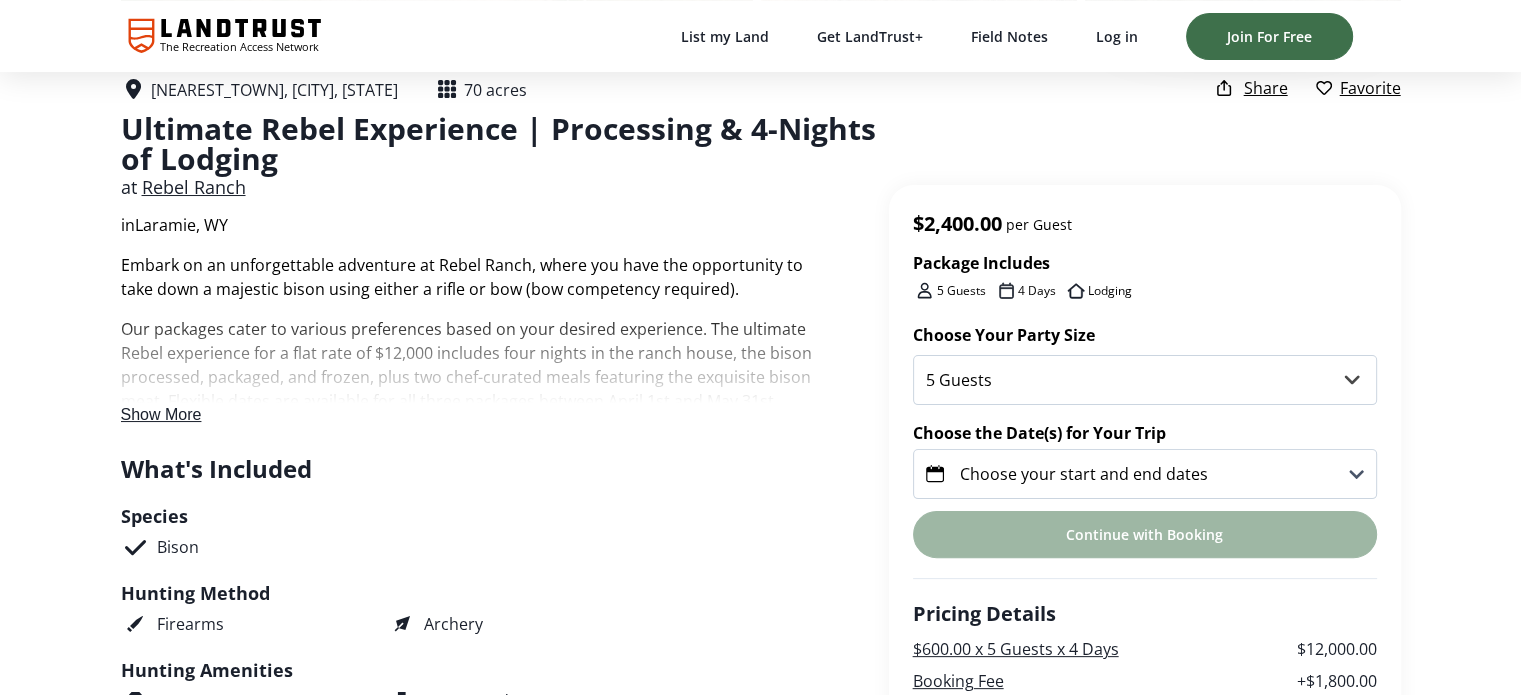 click on "Show More" at bounding box center (161, 414) 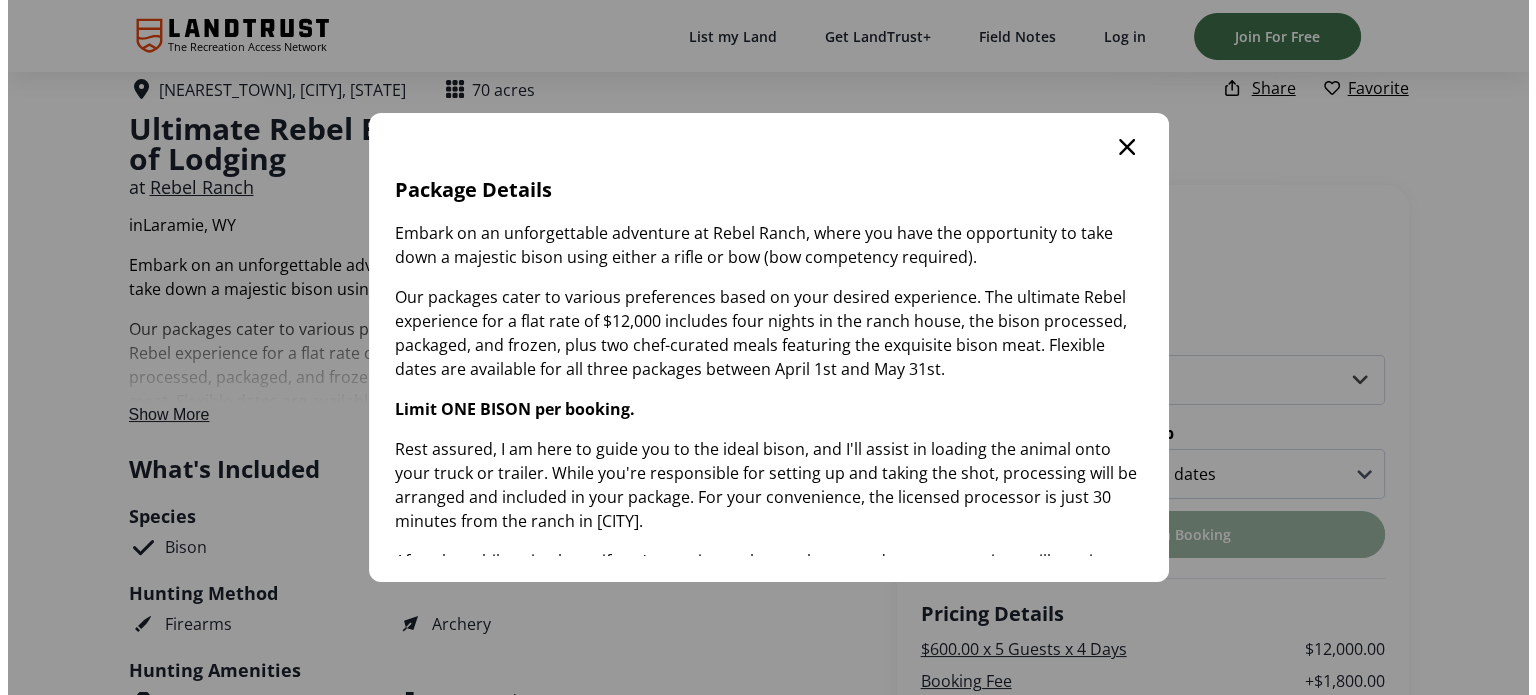 scroll, scrollTop: 0, scrollLeft: 0, axis: both 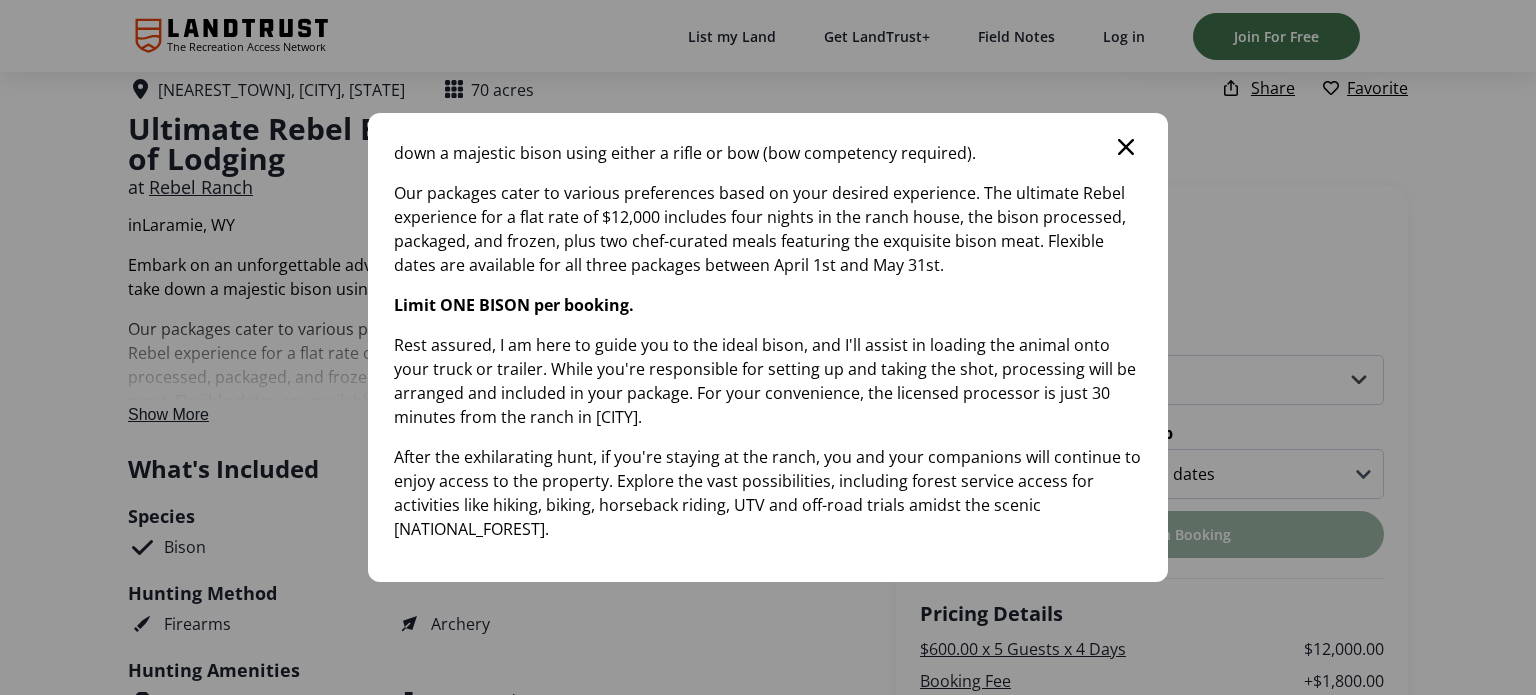 click 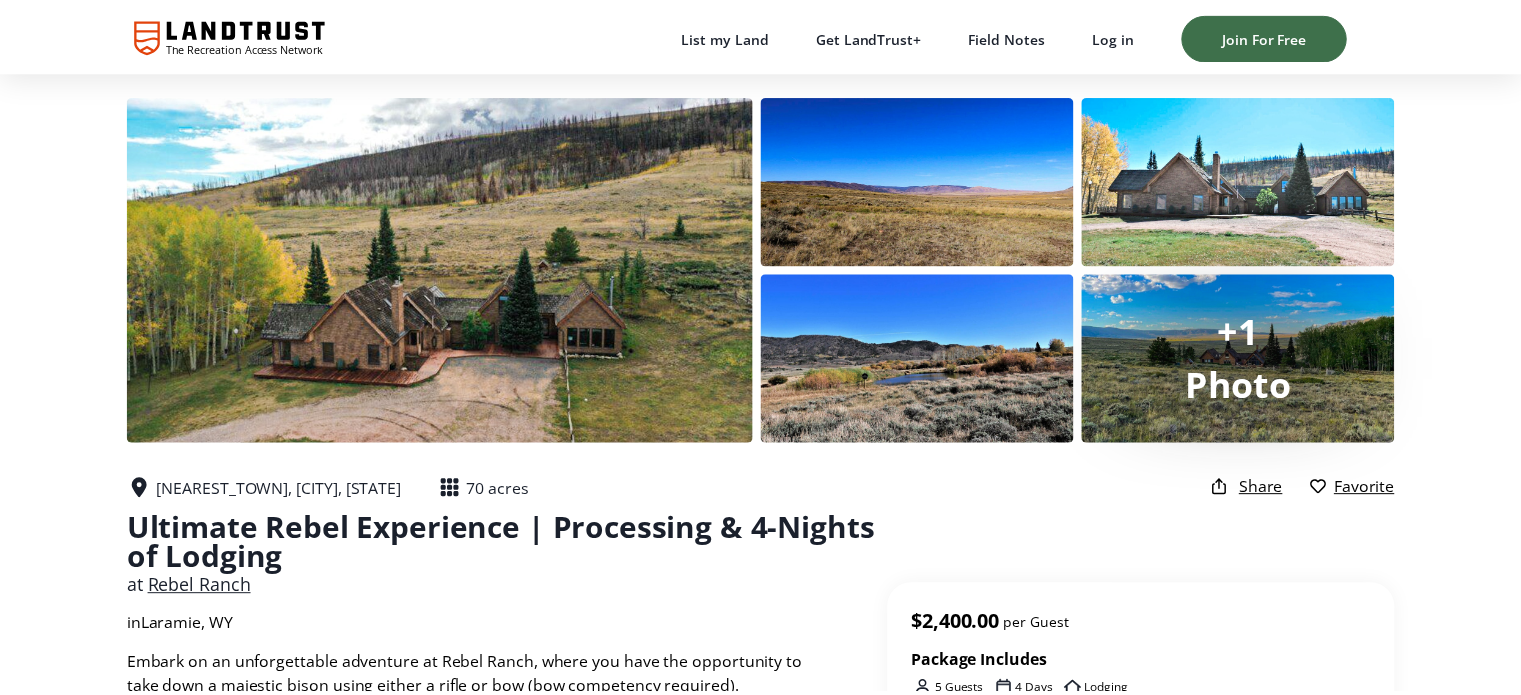 scroll, scrollTop: 400, scrollLeft: 0, axis: vertical 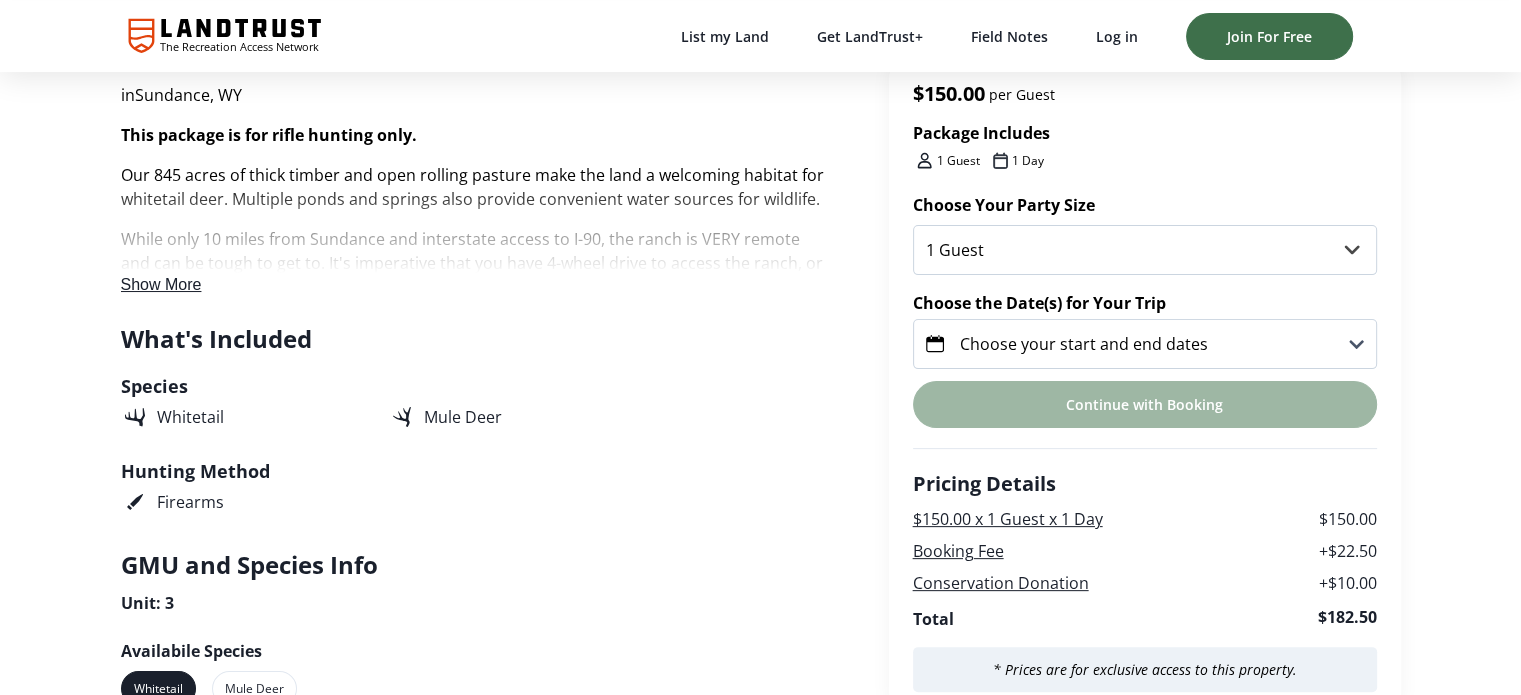 click on "Show More" at bounding box center [161, 284] 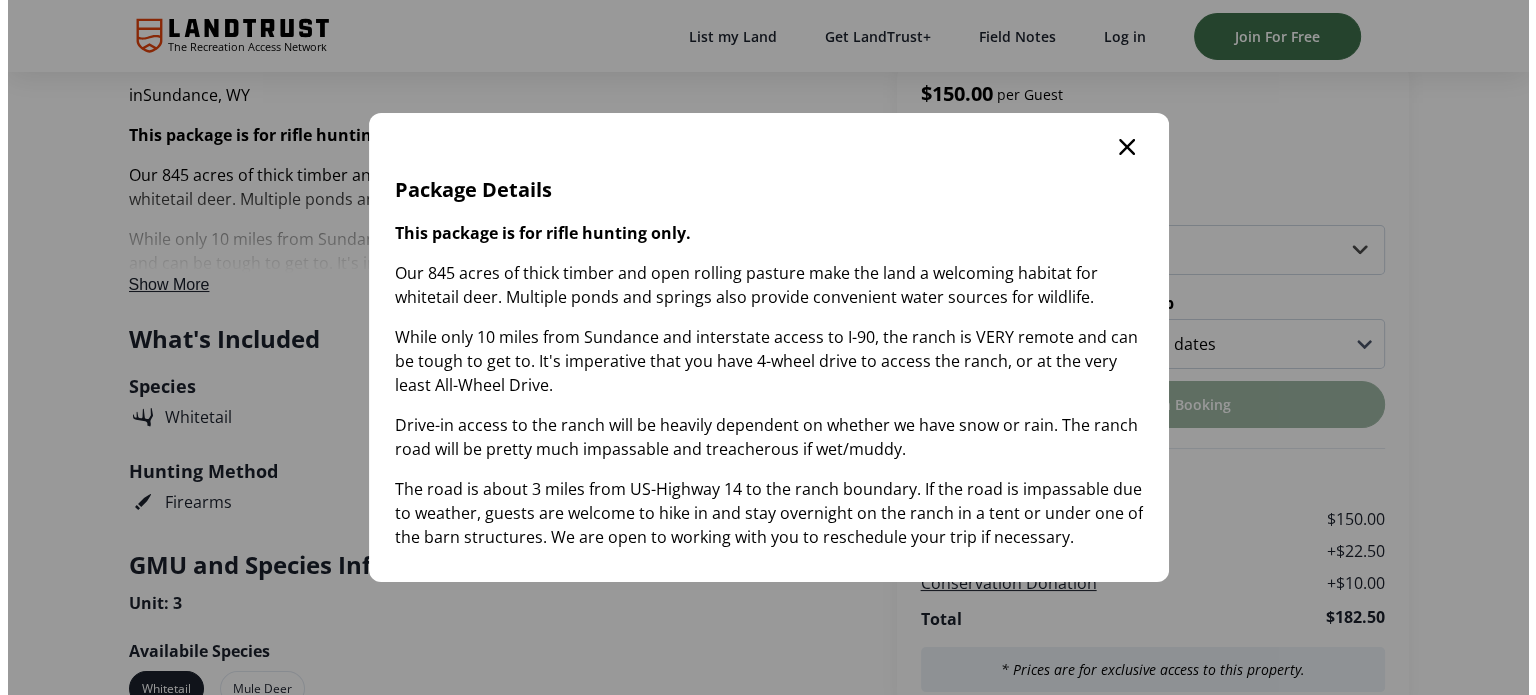 scroll, scrollTop: 0, scrollLeft: 0, axis: both 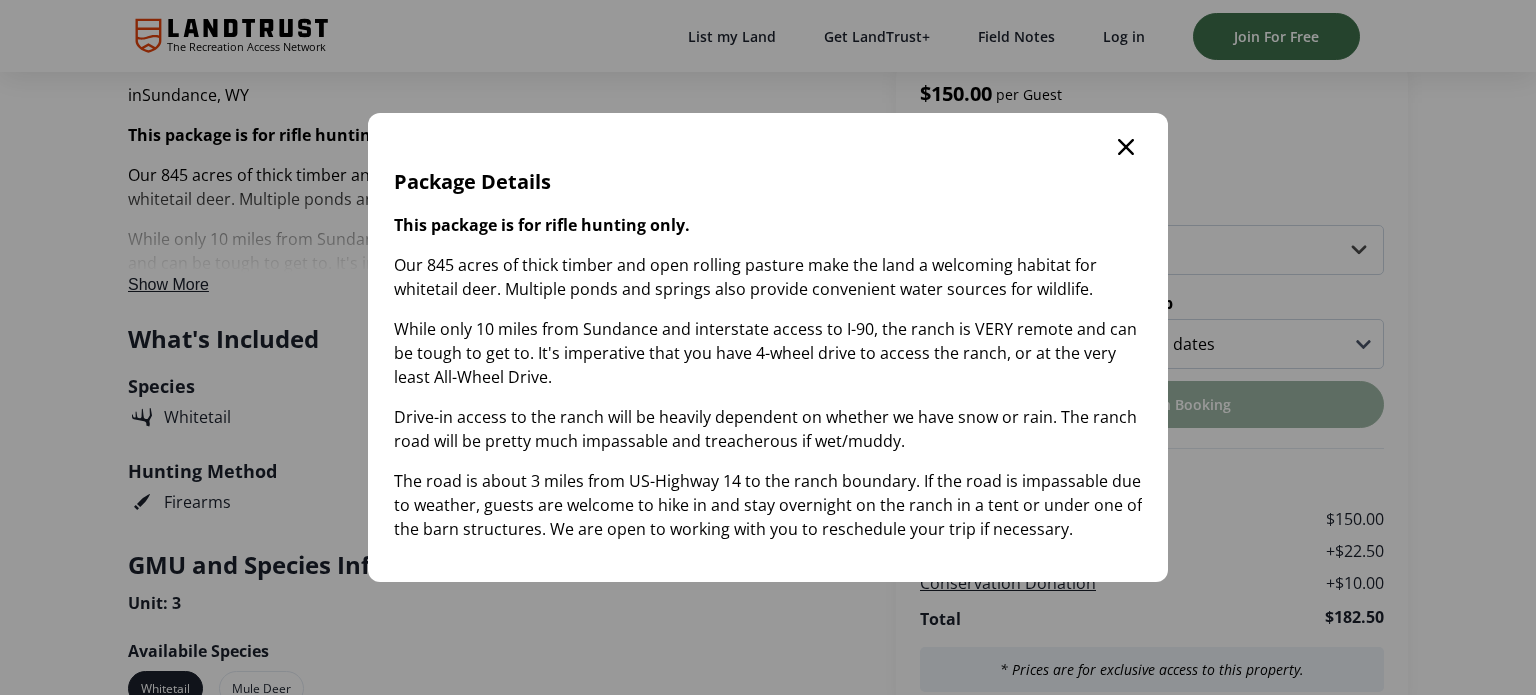 click 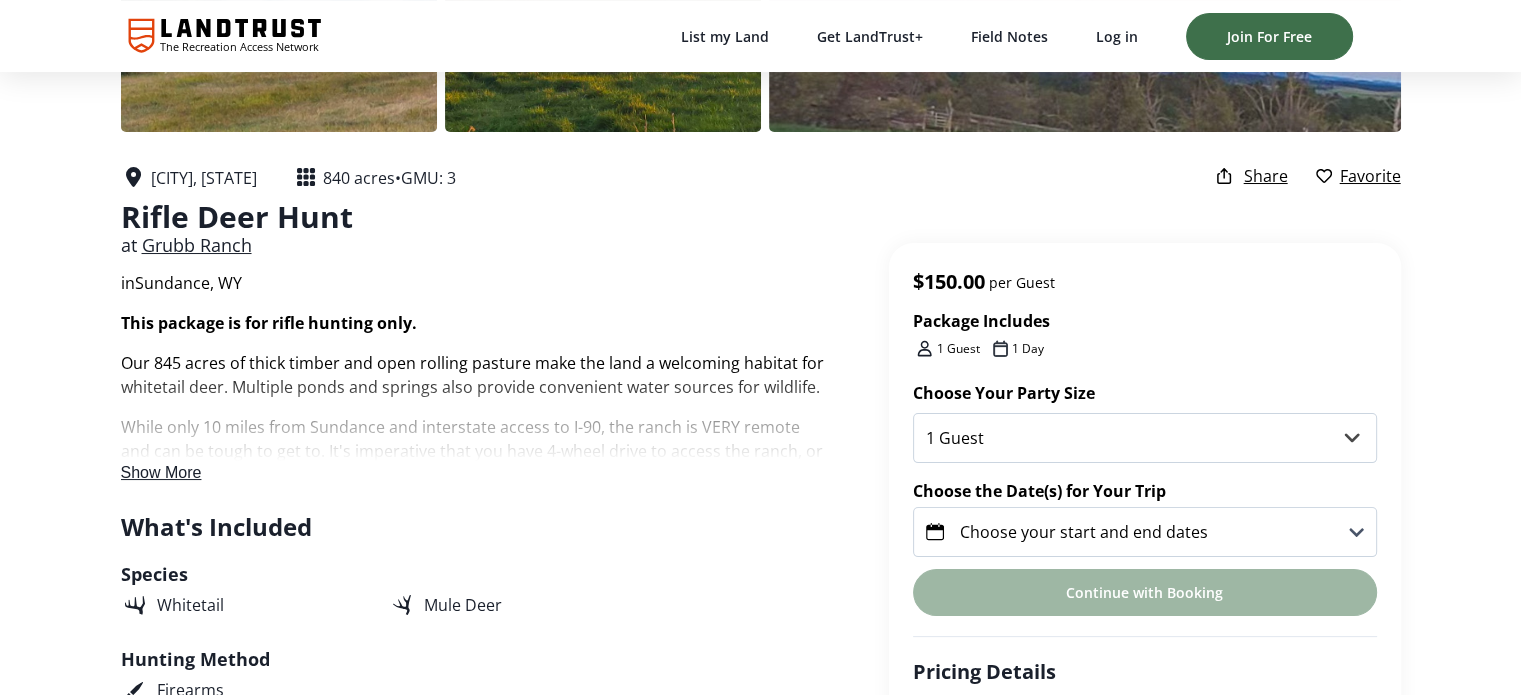 scroll, scrollTop: 300, scrollLeft: 0, axis: vertical 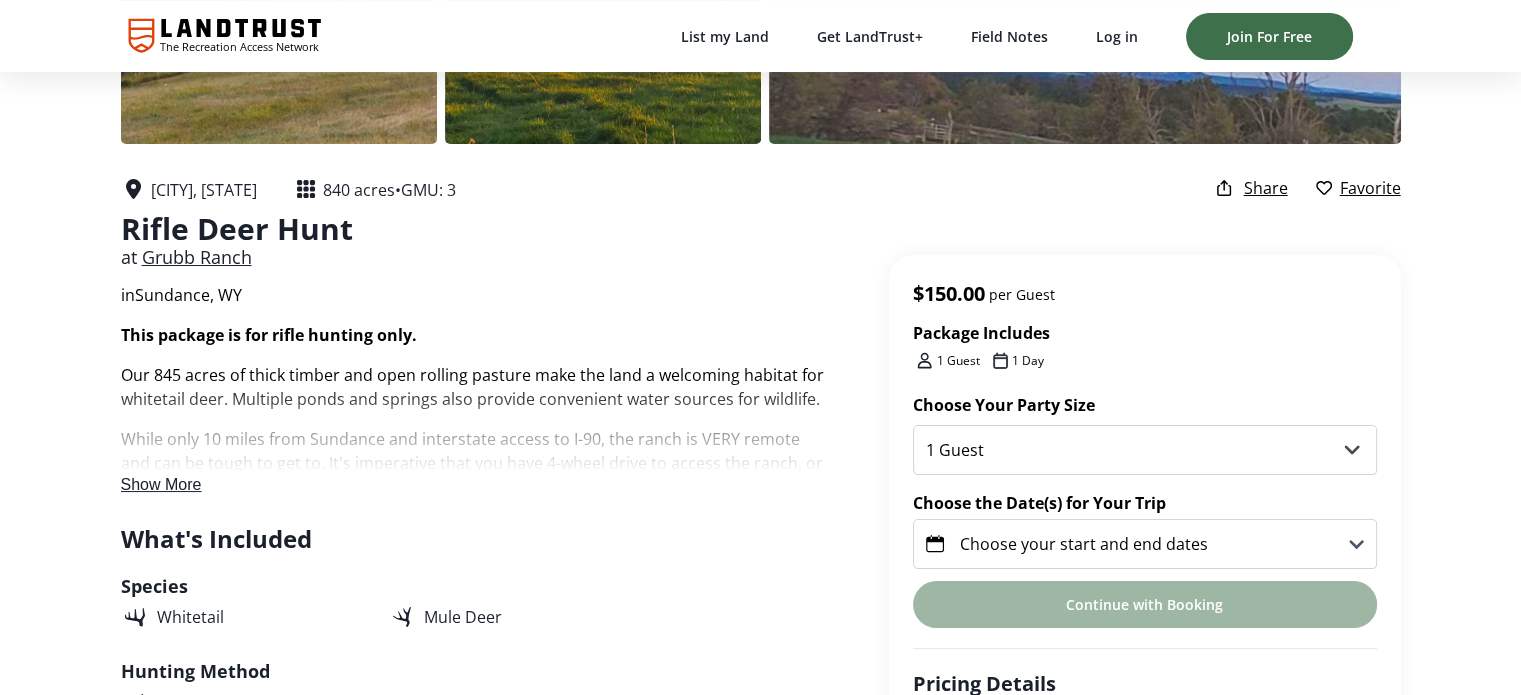 click on "Choose your start and end dates" at bounding box center [1084, 544] 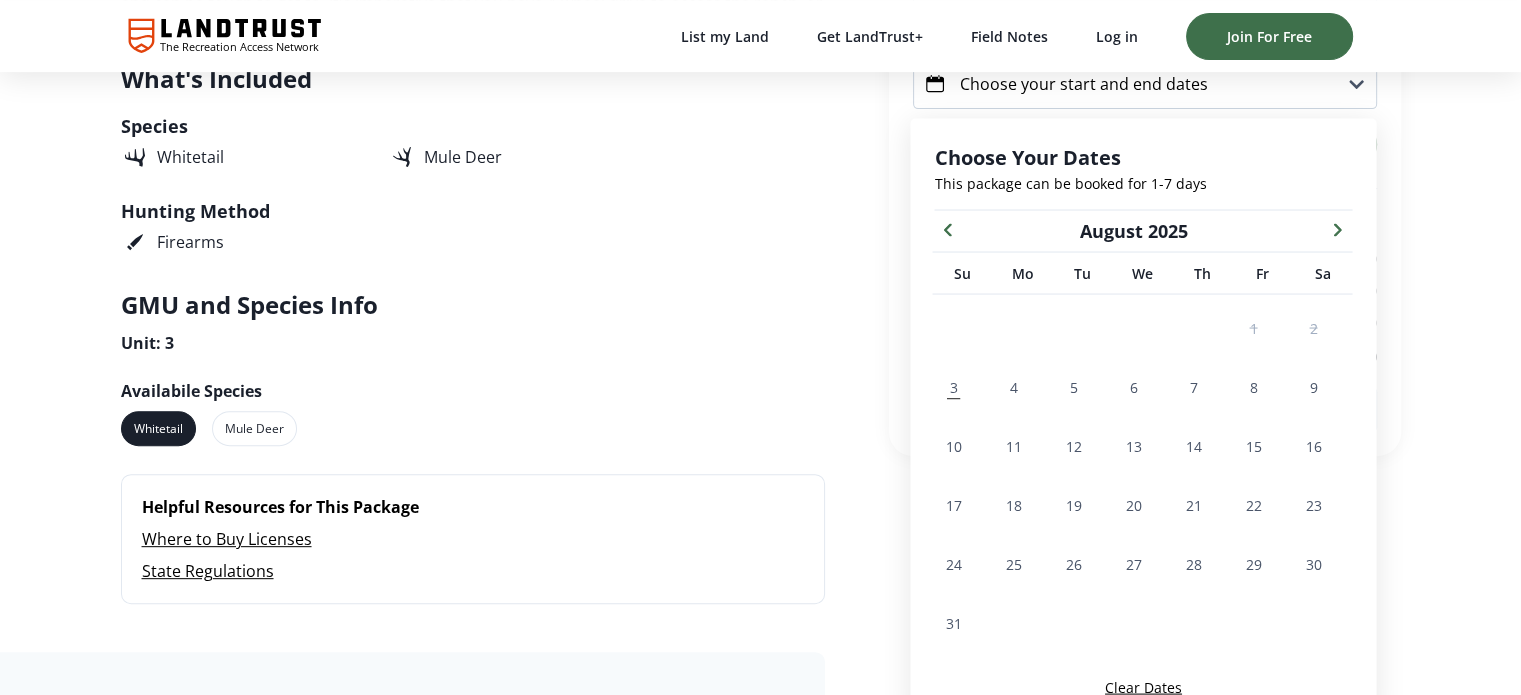 scroll, scrollTop: 802, scrollLeft: 0, axis: vertical 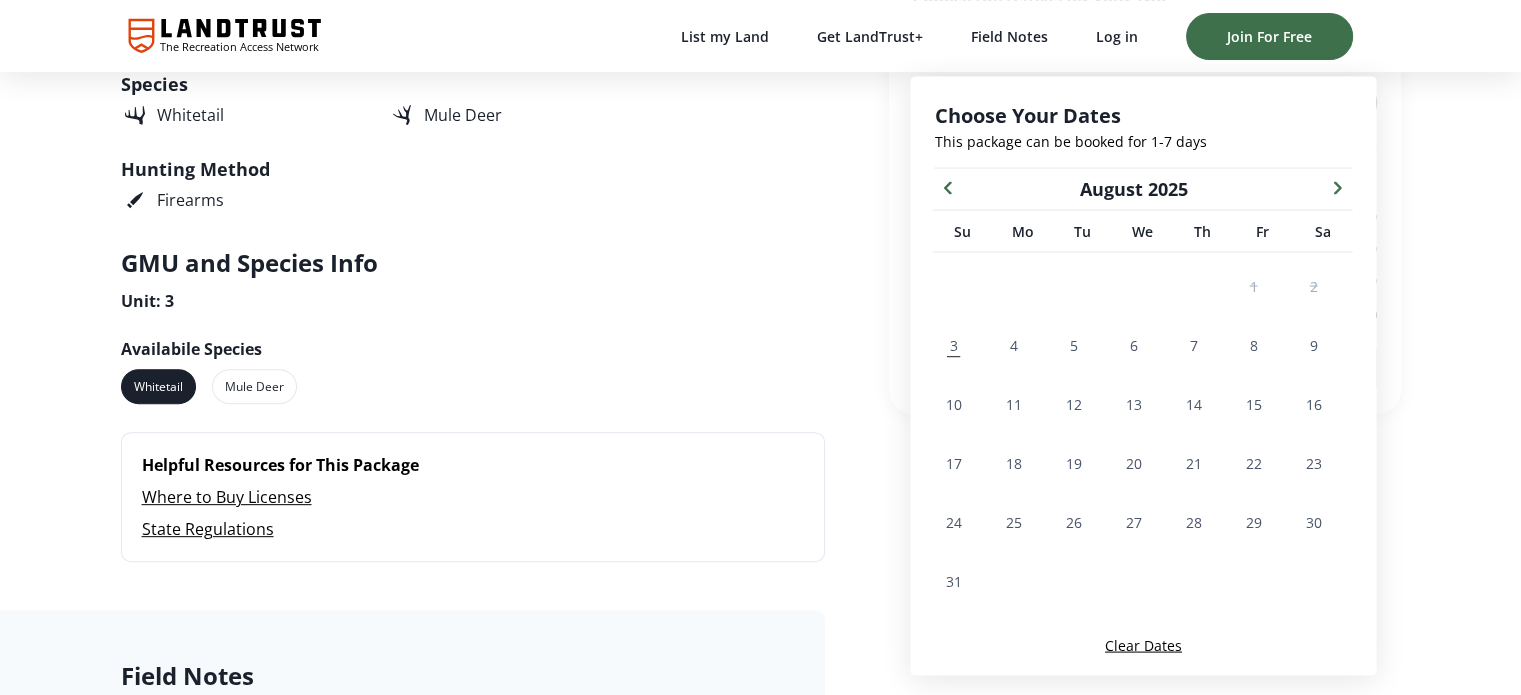 click at bounding box center (1337, 186) 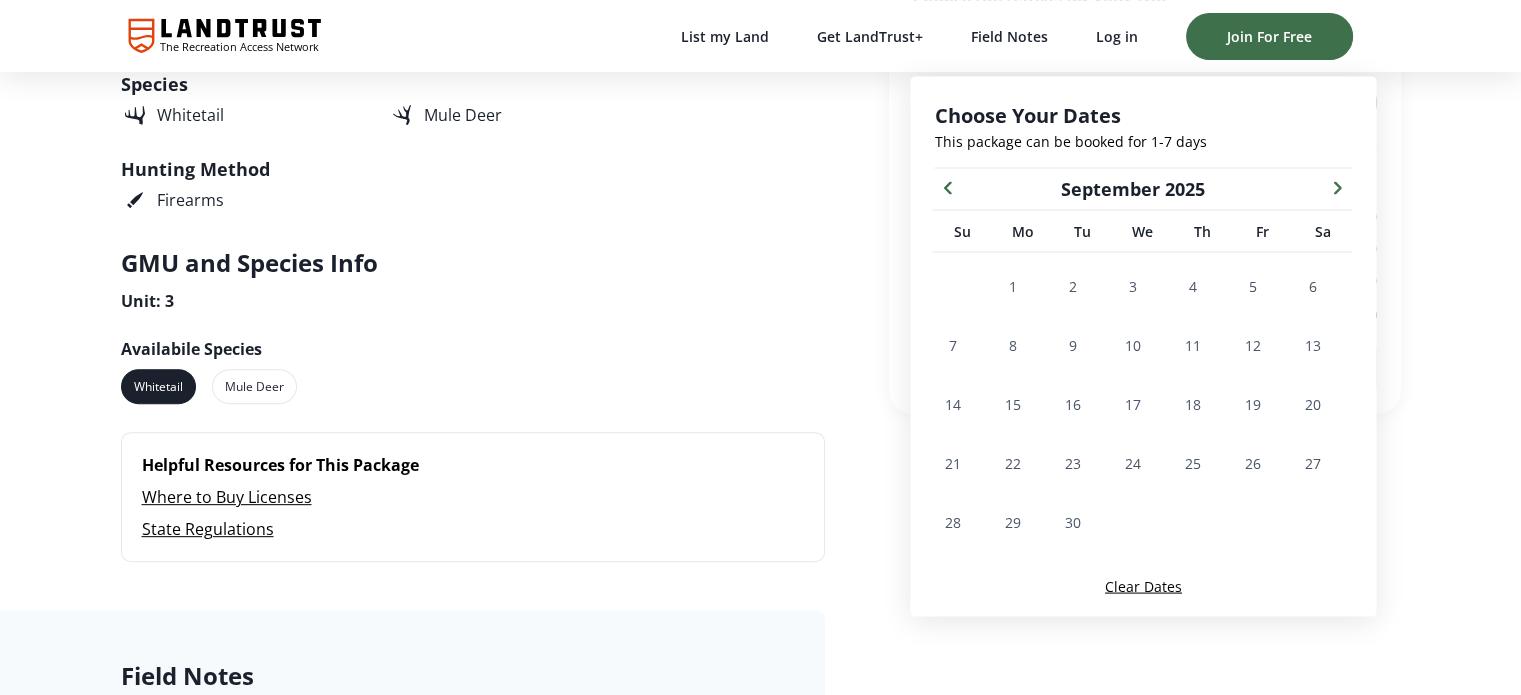 click at bounding box center (1337, 186) 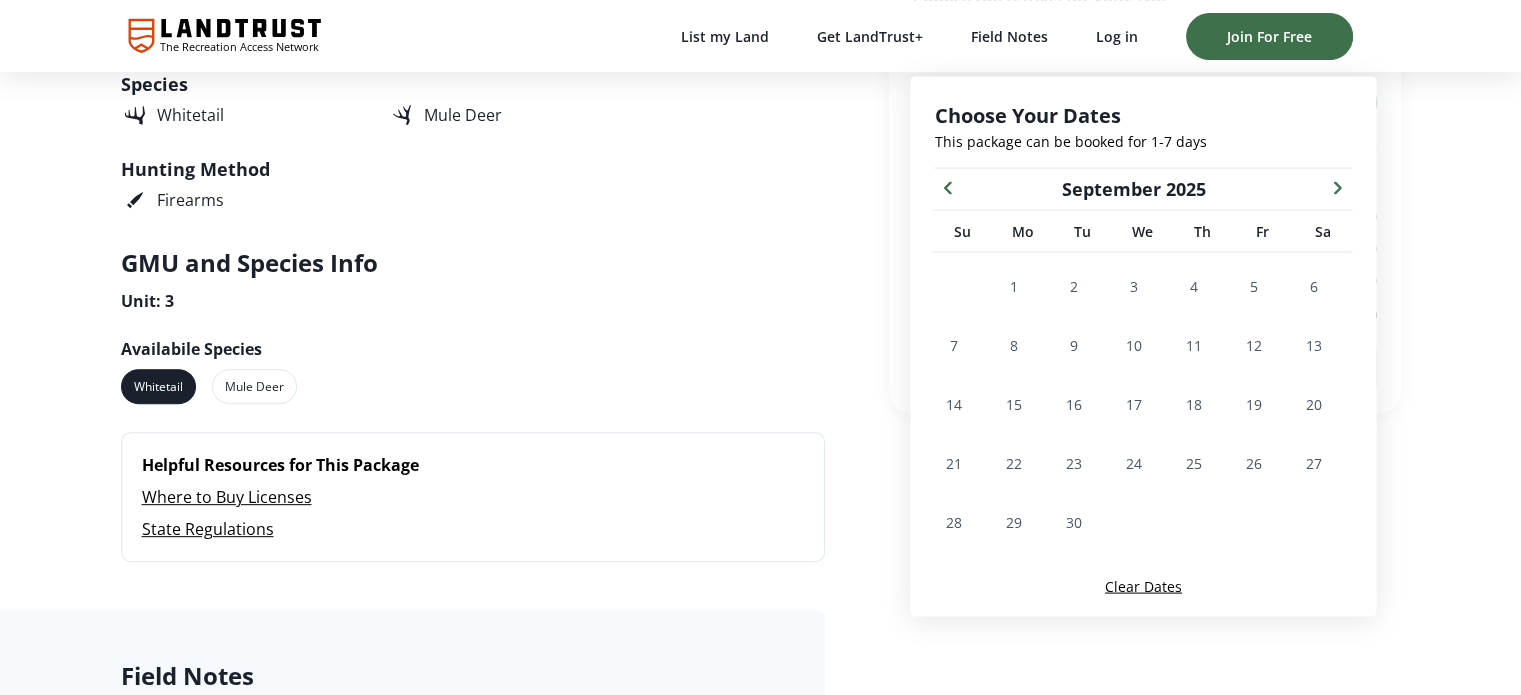 click at bounding box center [1337, 186] 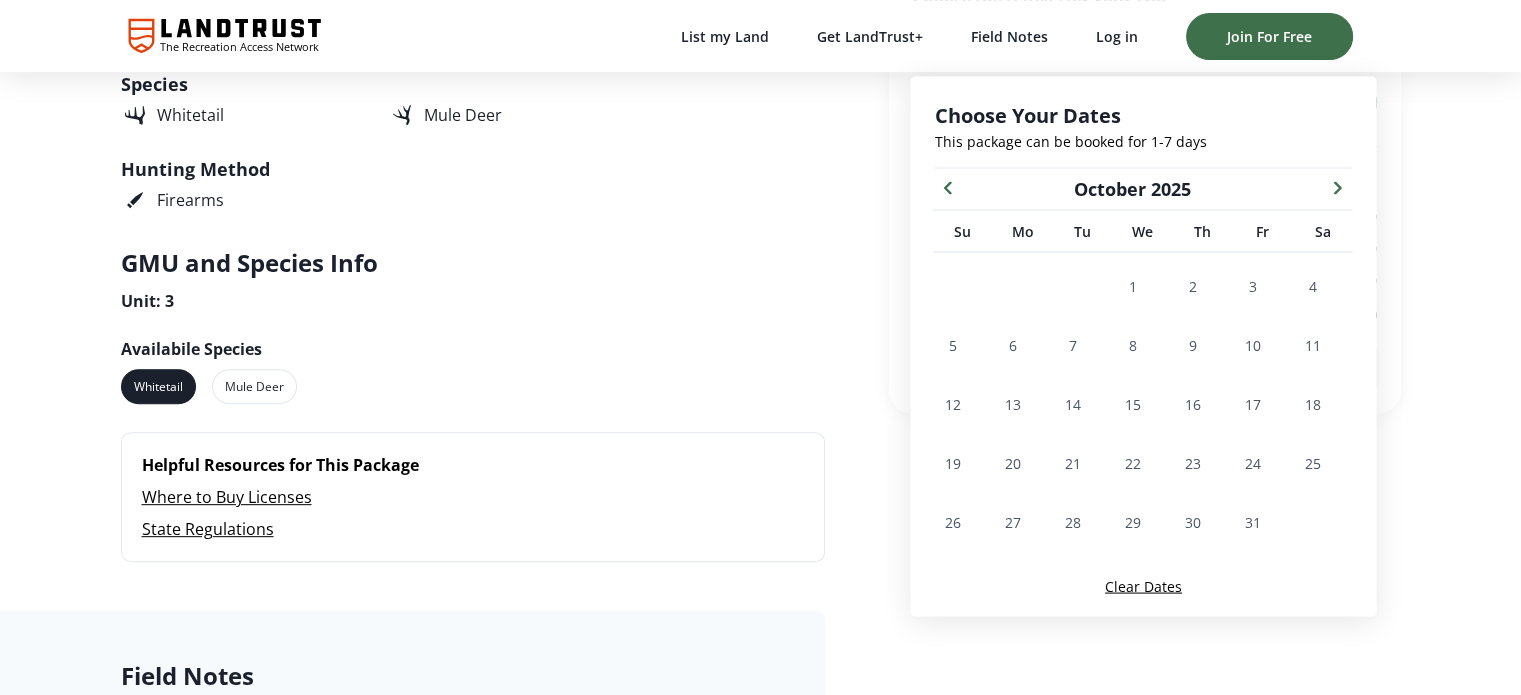click at bounding box center (1337, 186) 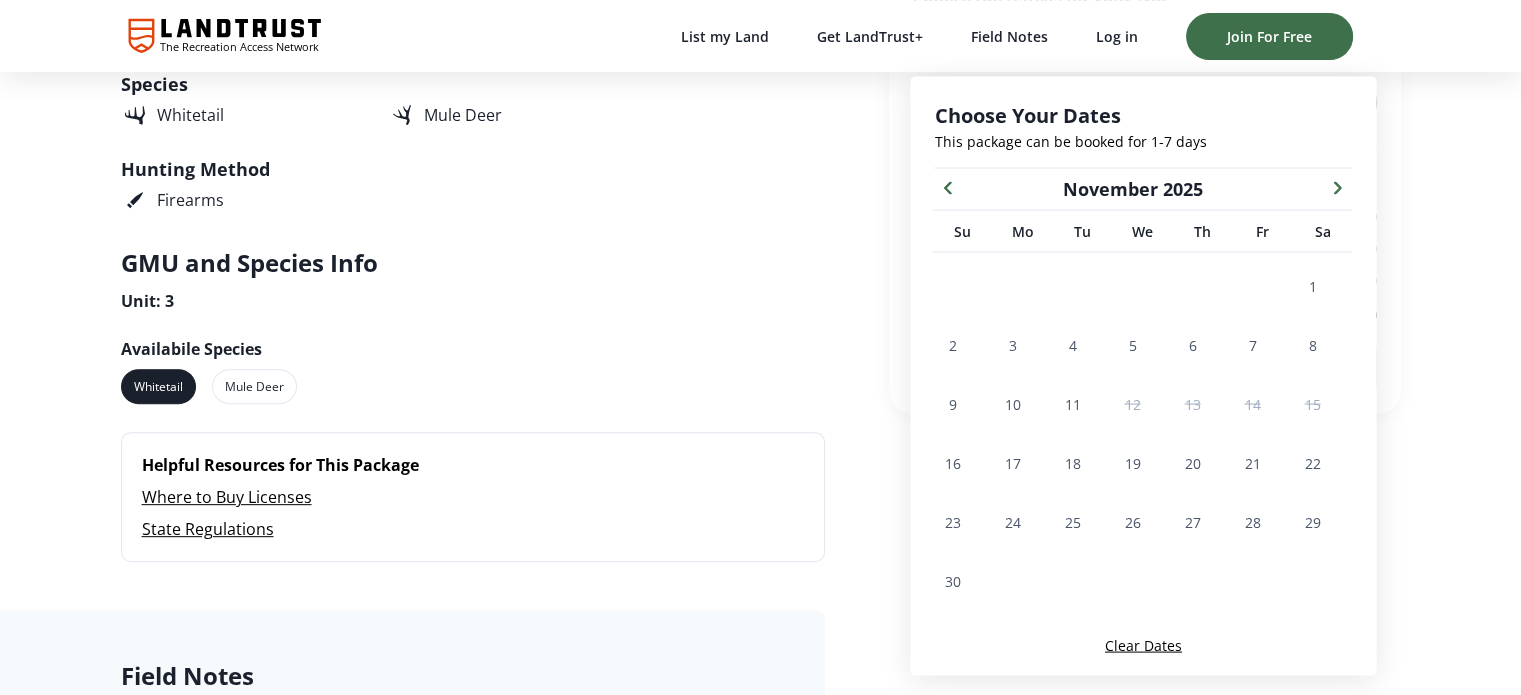 click at bounding box center [1337, 186] 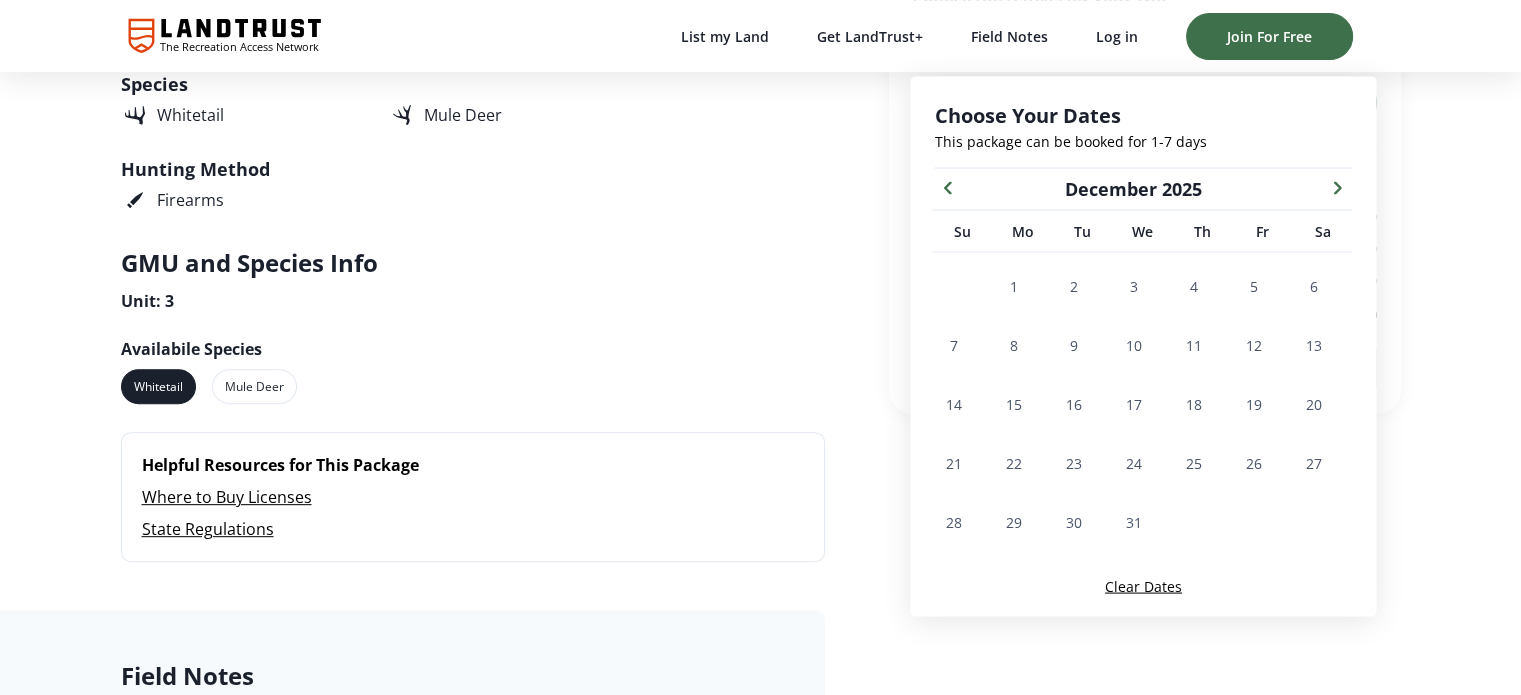 click at bounding box center (1337, 186) 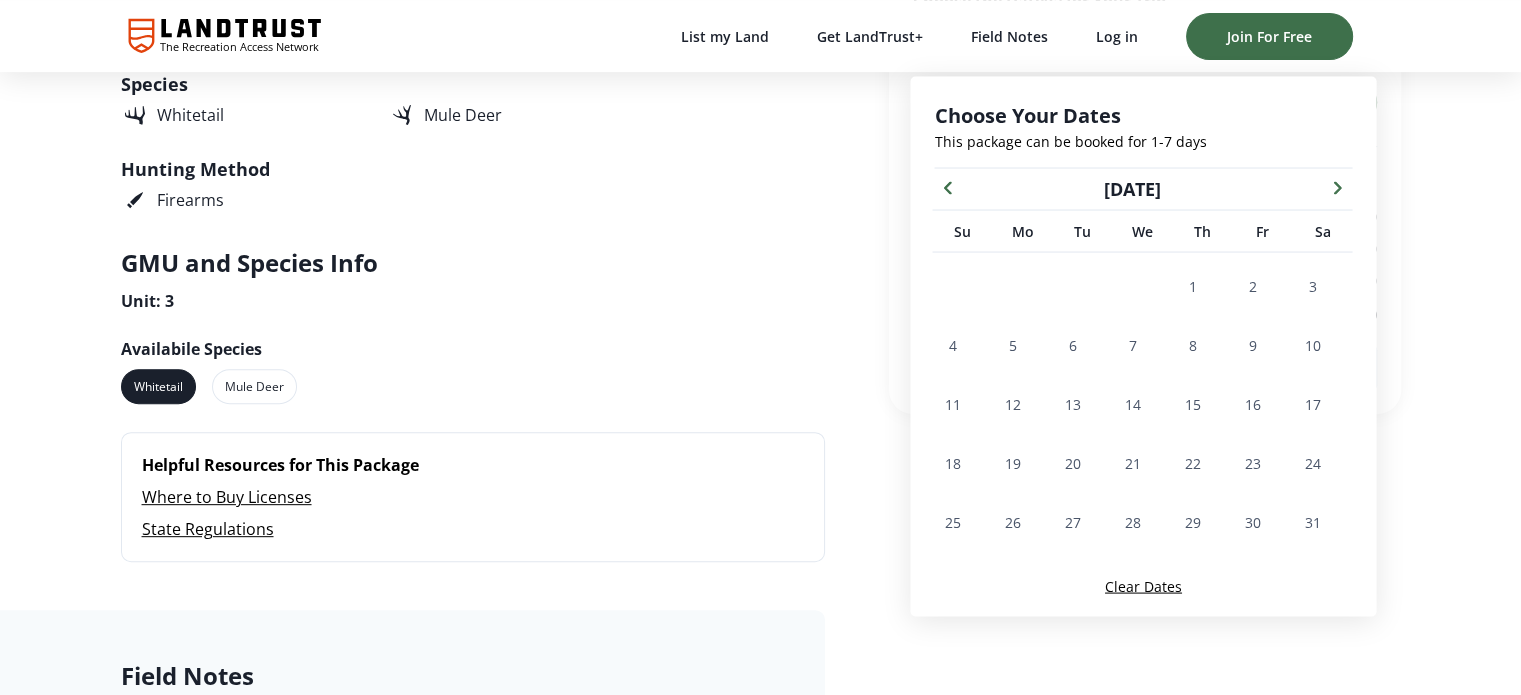 click at bounding box center [1337, 186] 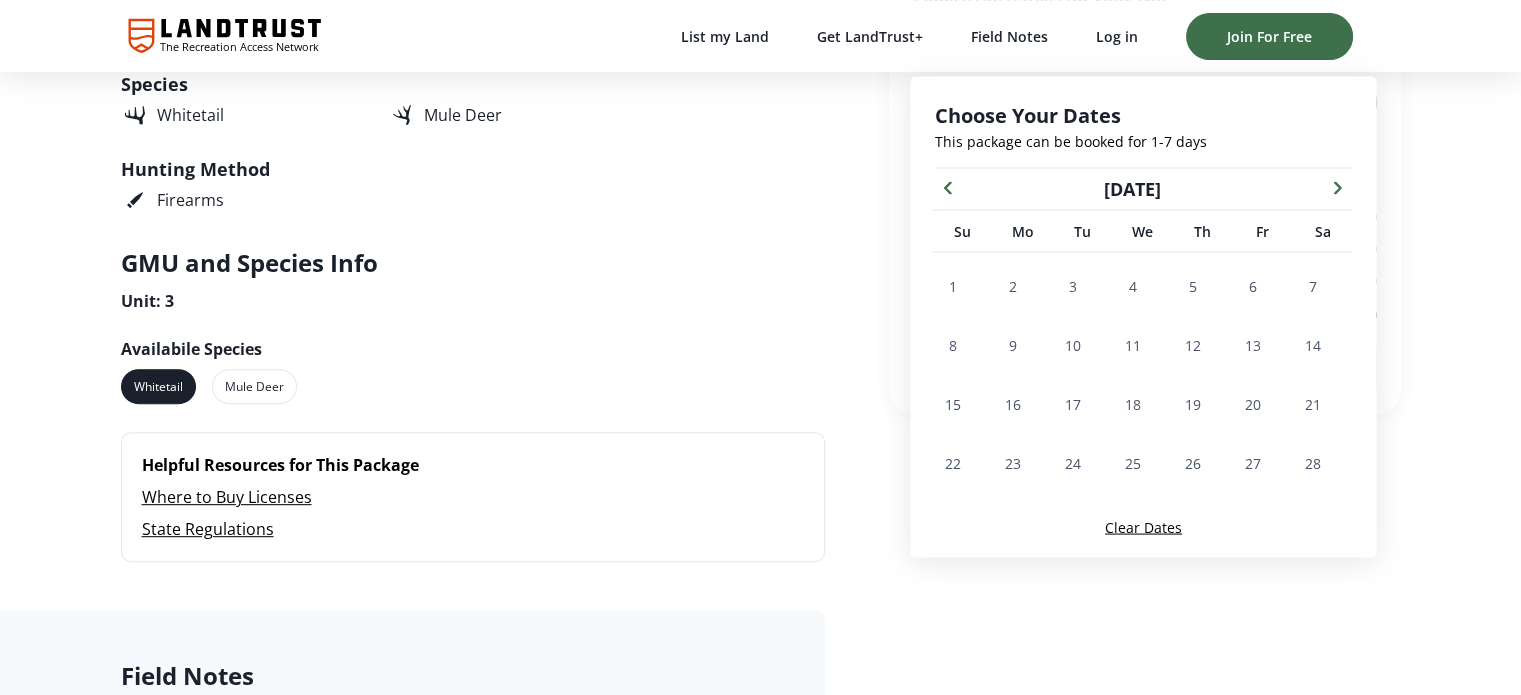 click at bounding box center (1337, 186) 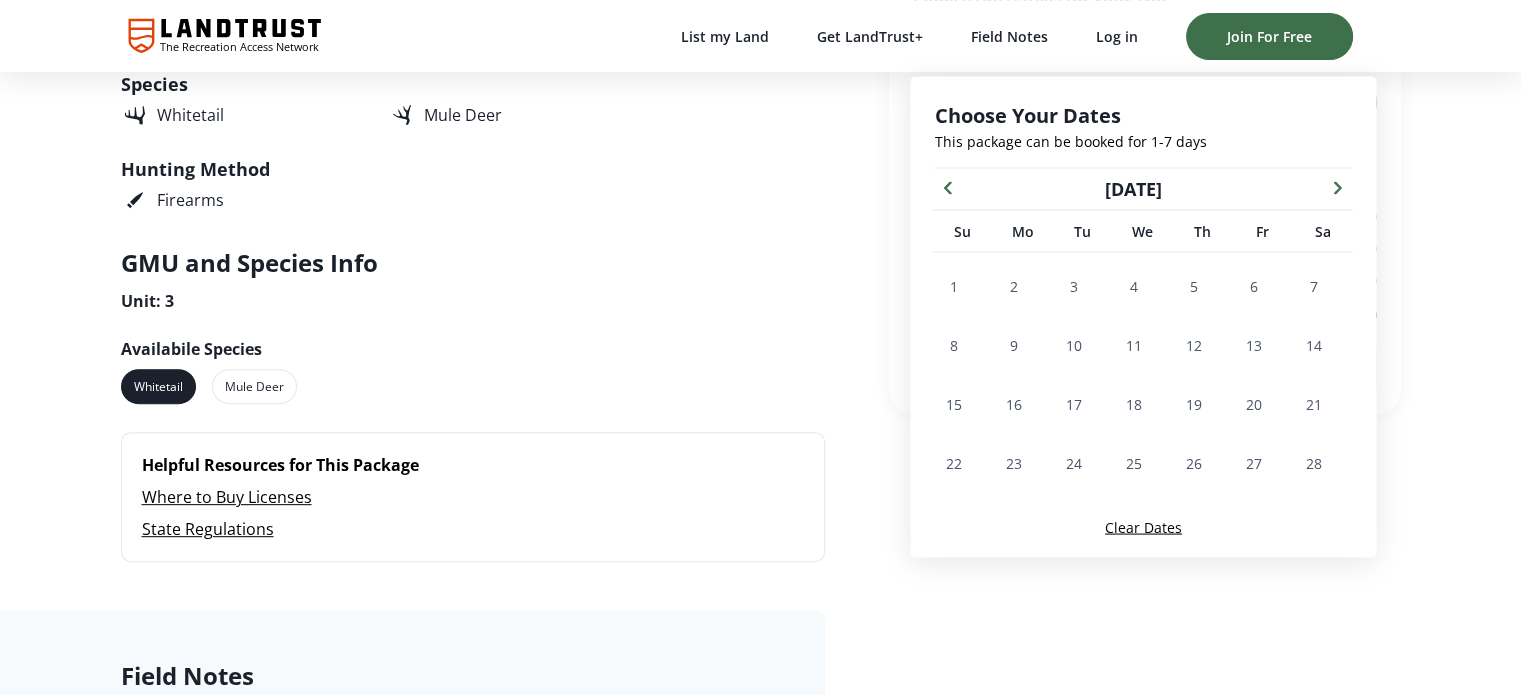 click at bounding box center [1337, 186] 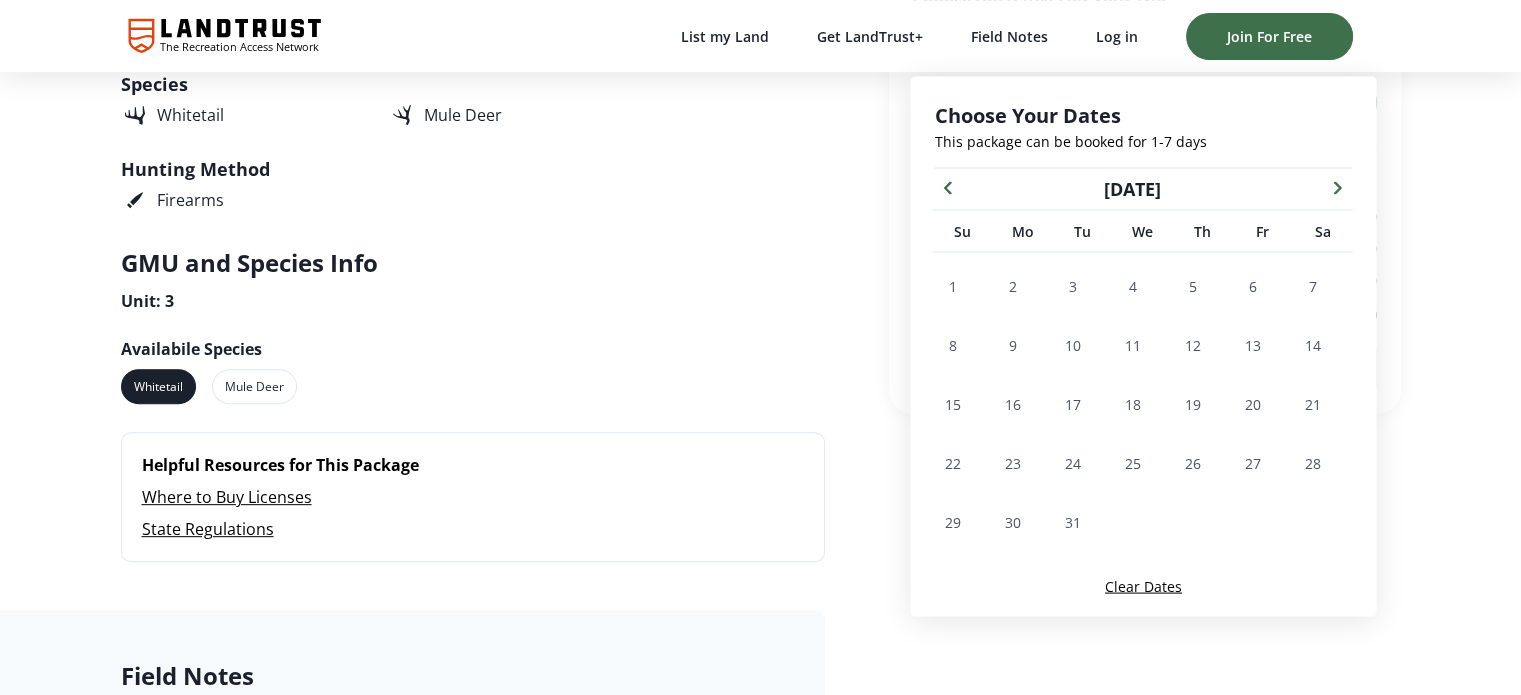 click at bounding box center (1337, 186) 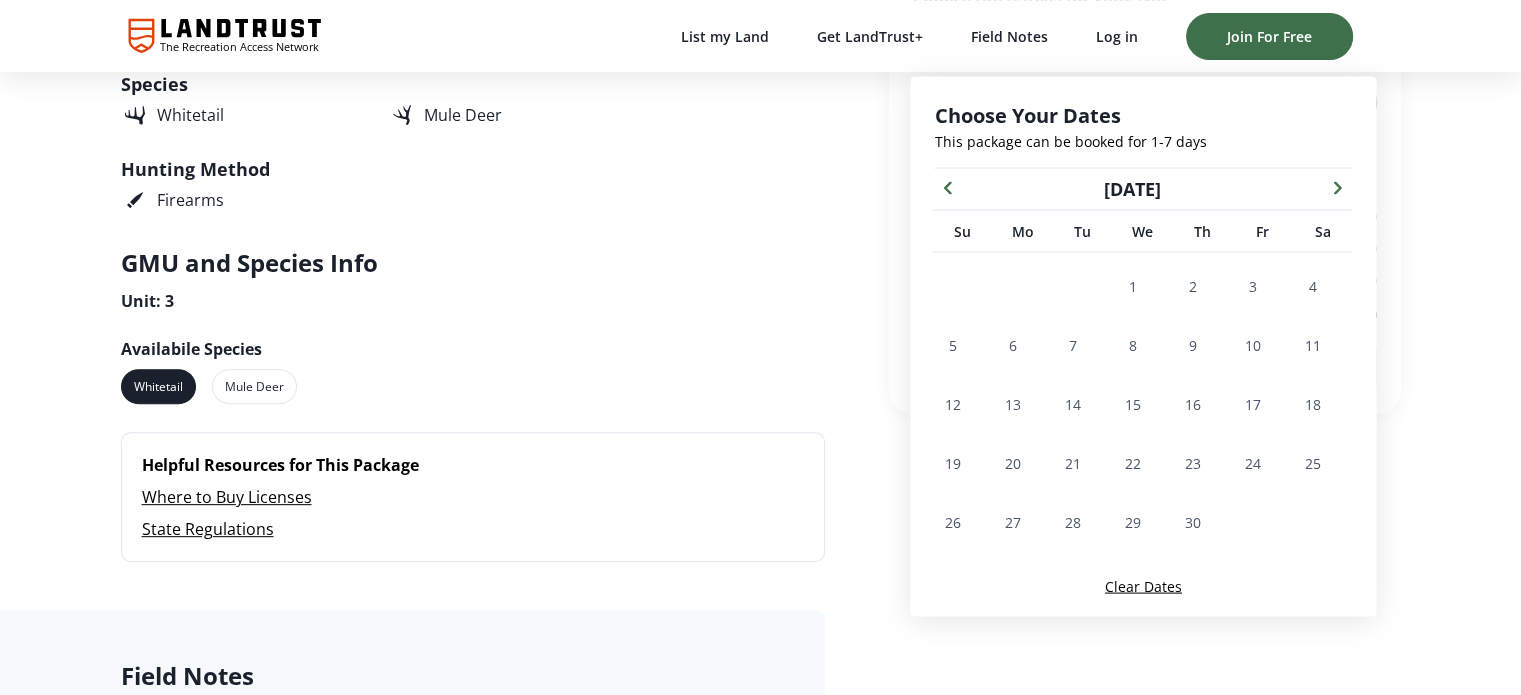 click at bounding box center (1337, 186) 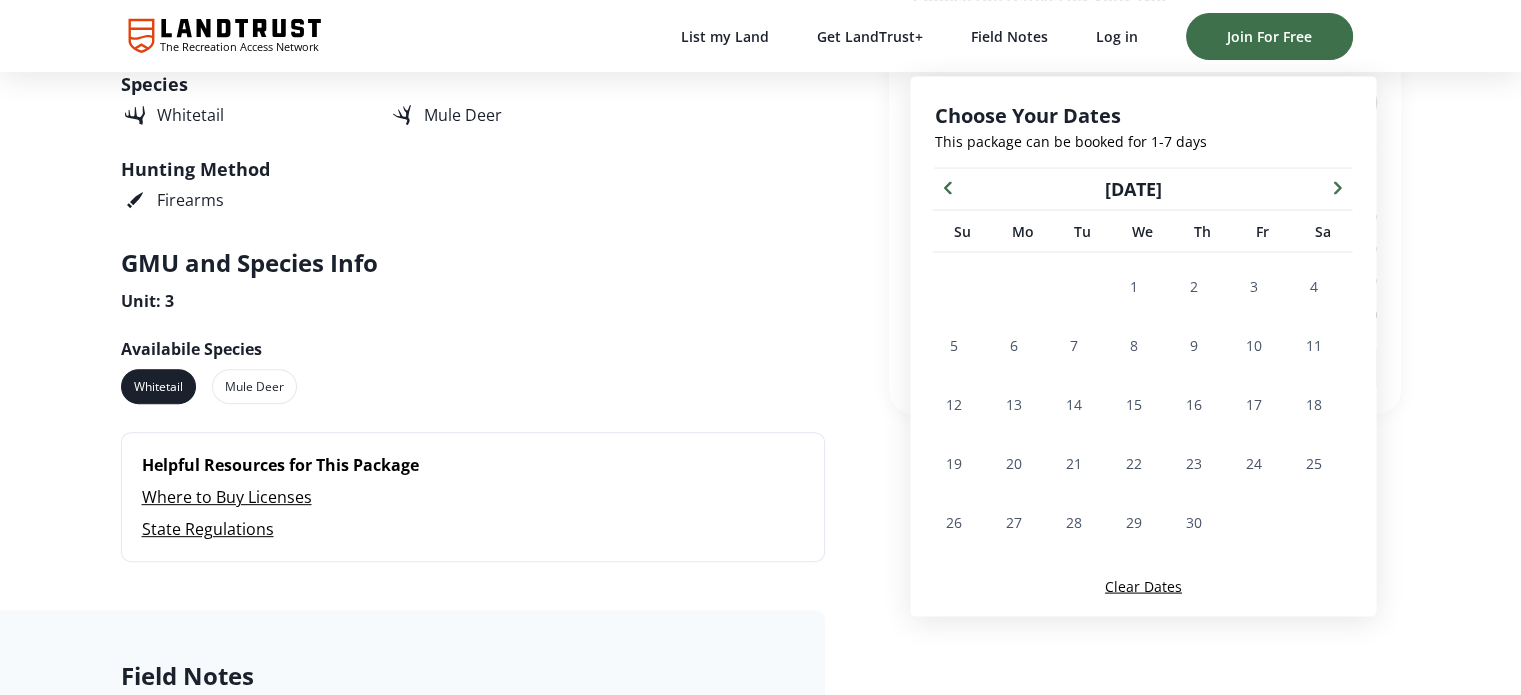 click at bounding box center (1337, 186) 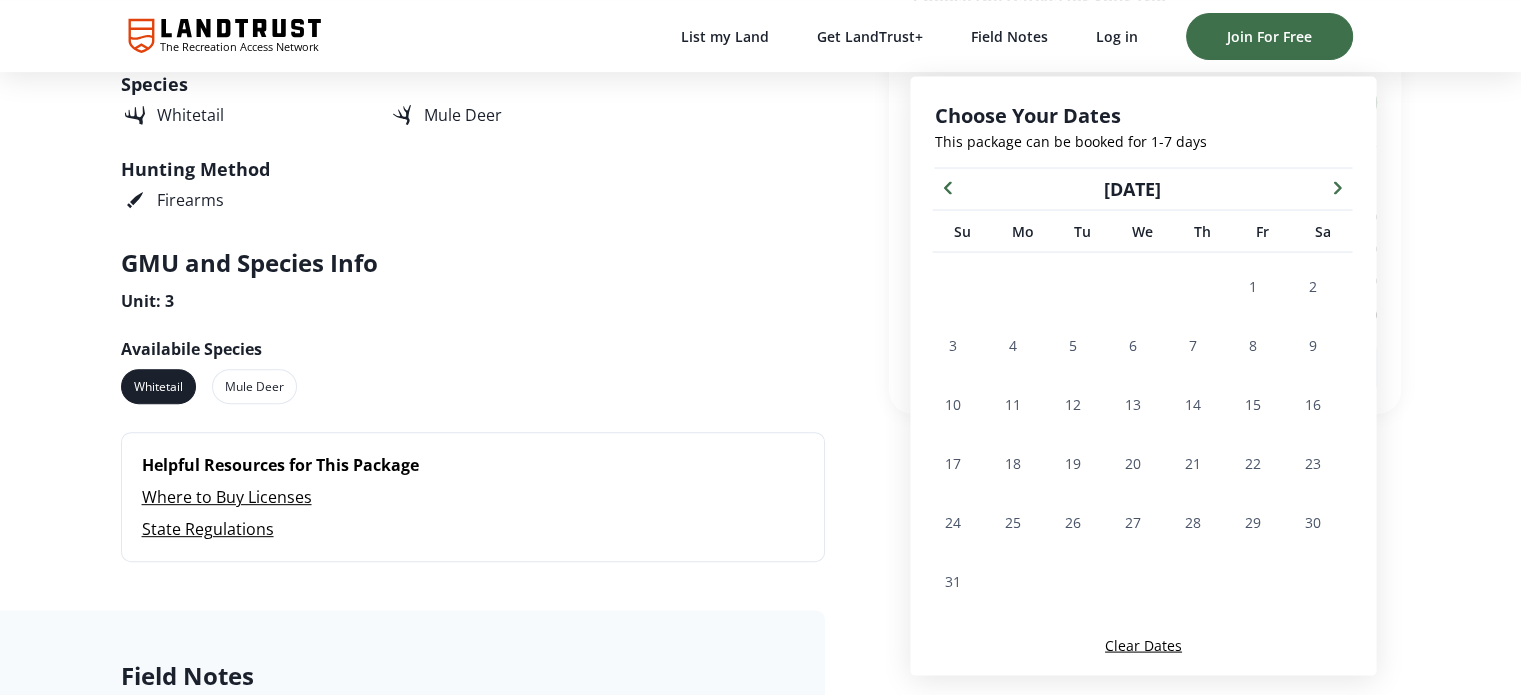 click at bounding box center (1337, 186) 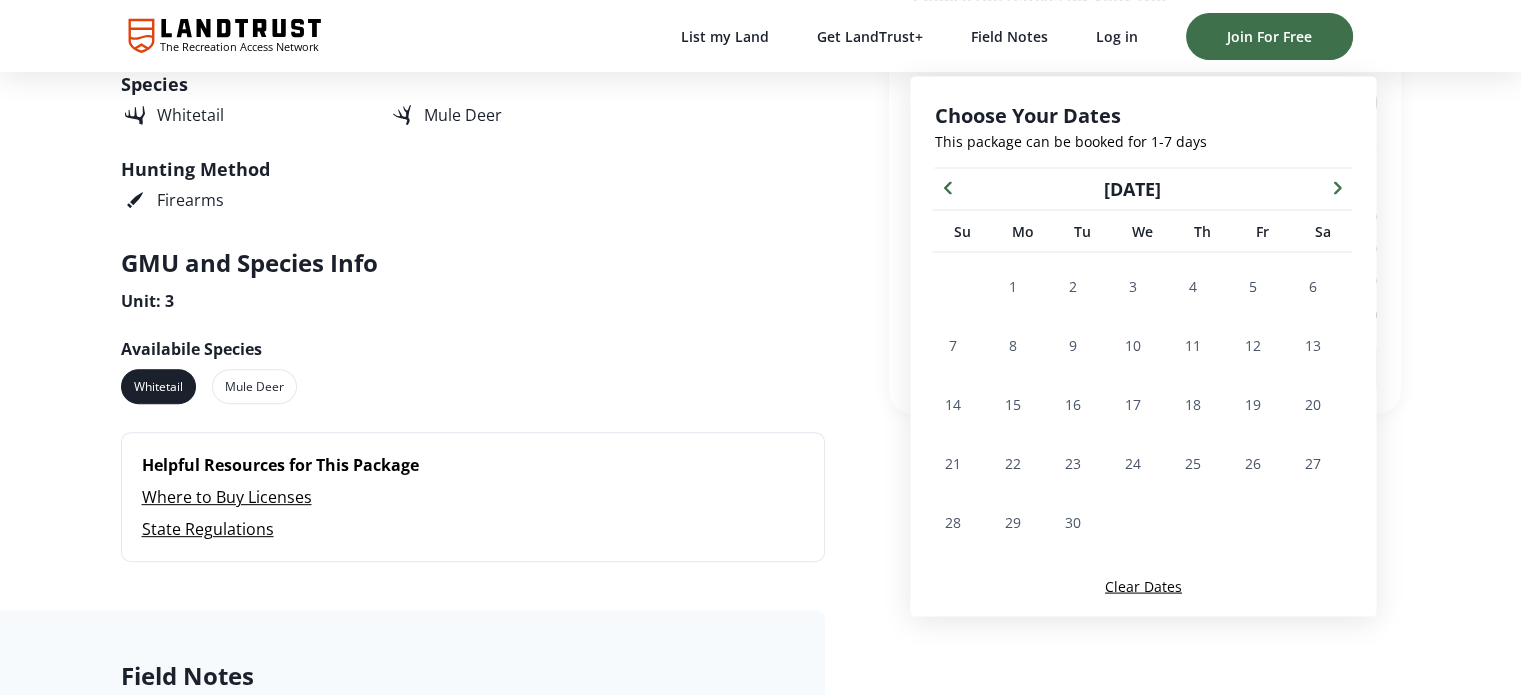 click at bounding box center [1337, 186] 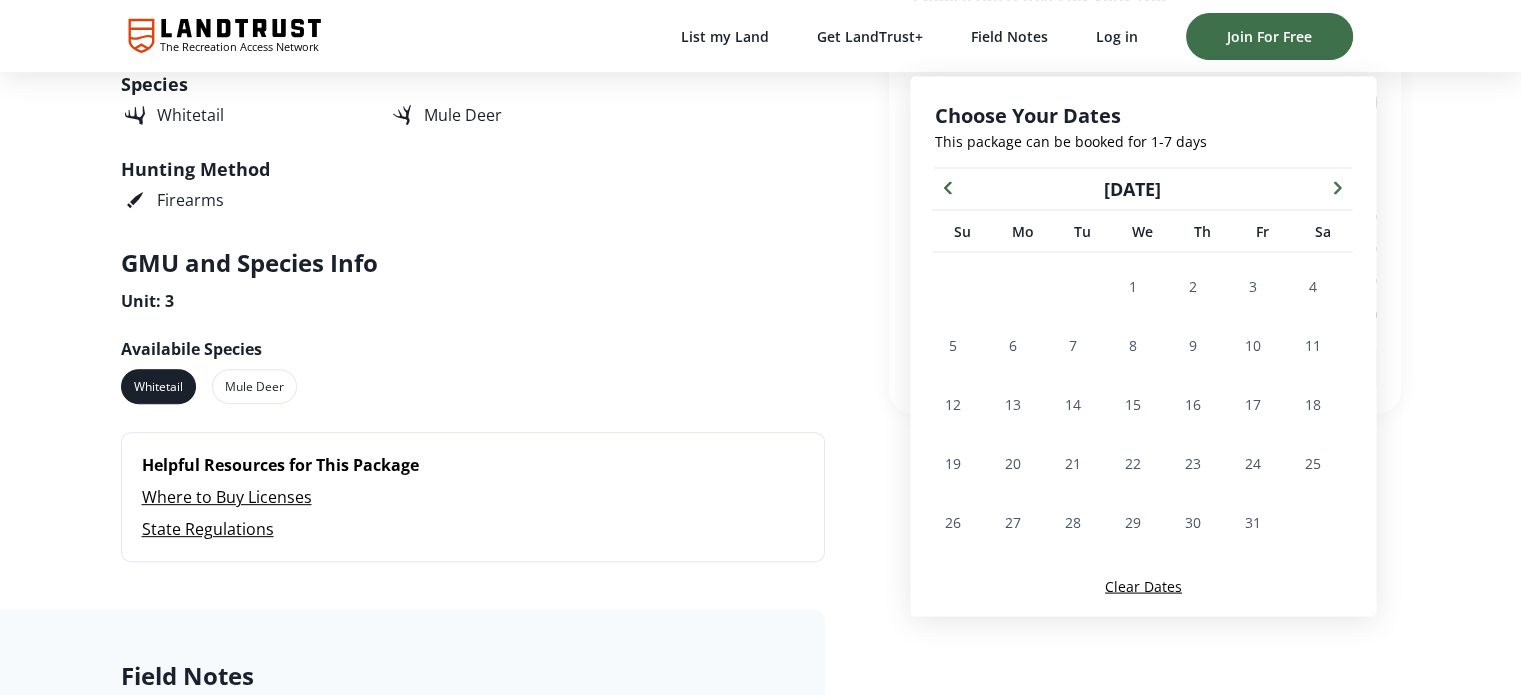 click at bounding box center [1337, 186] 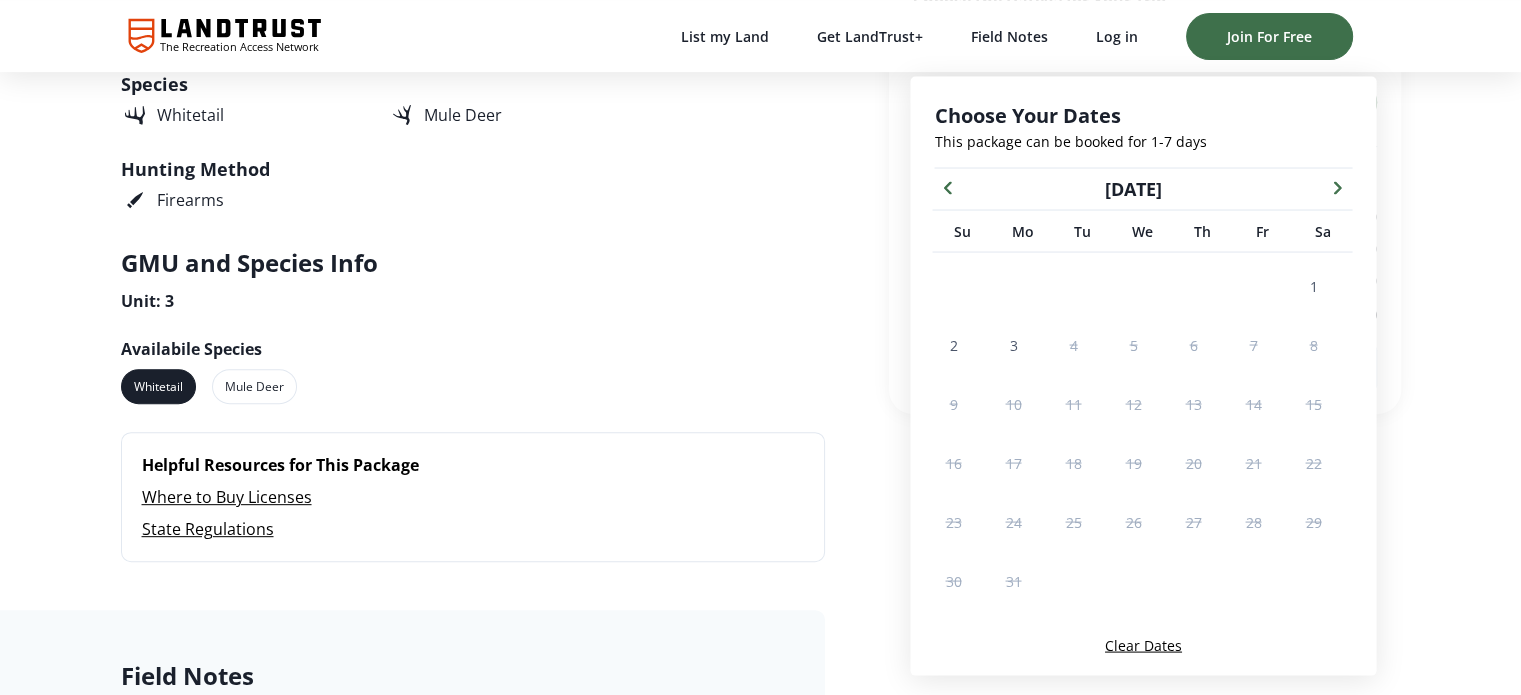 click at bounding box center [1337, 186] 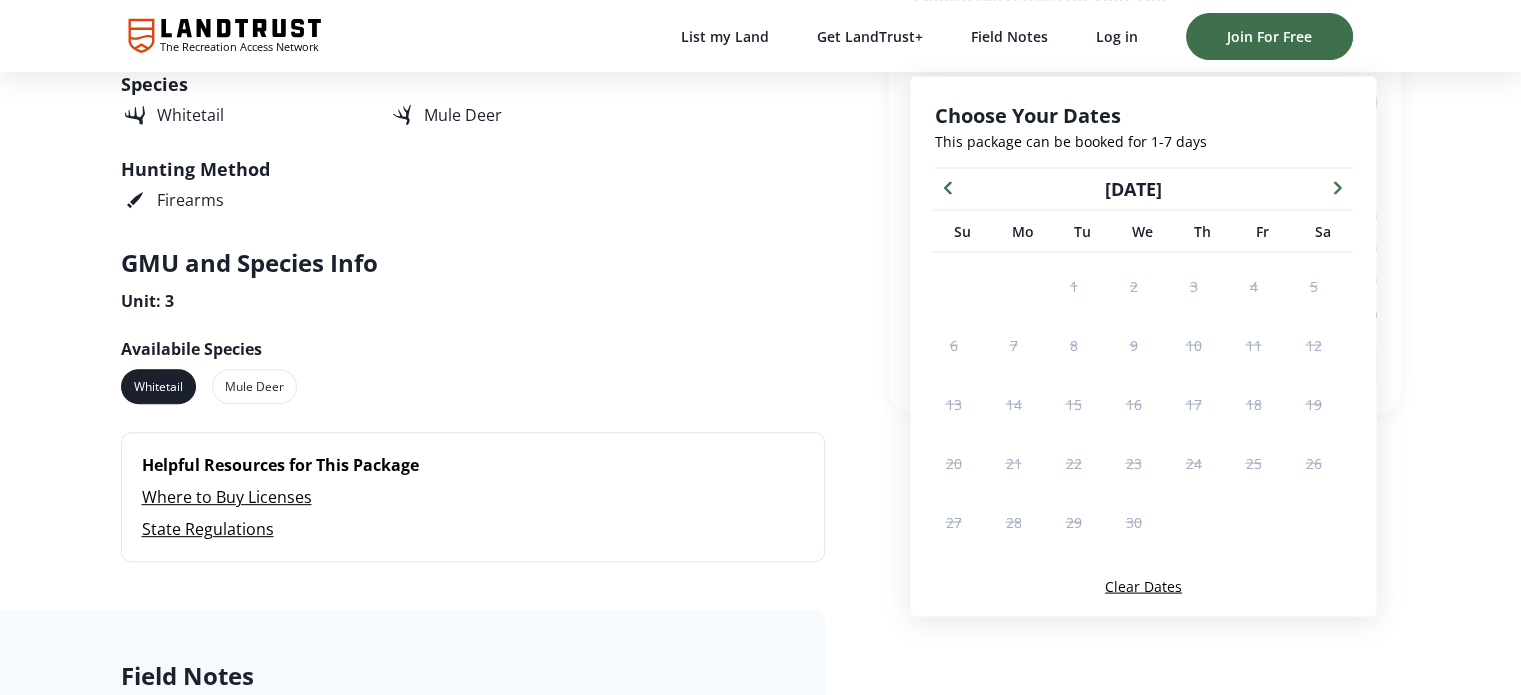 click at bounding box center [1337, 186] 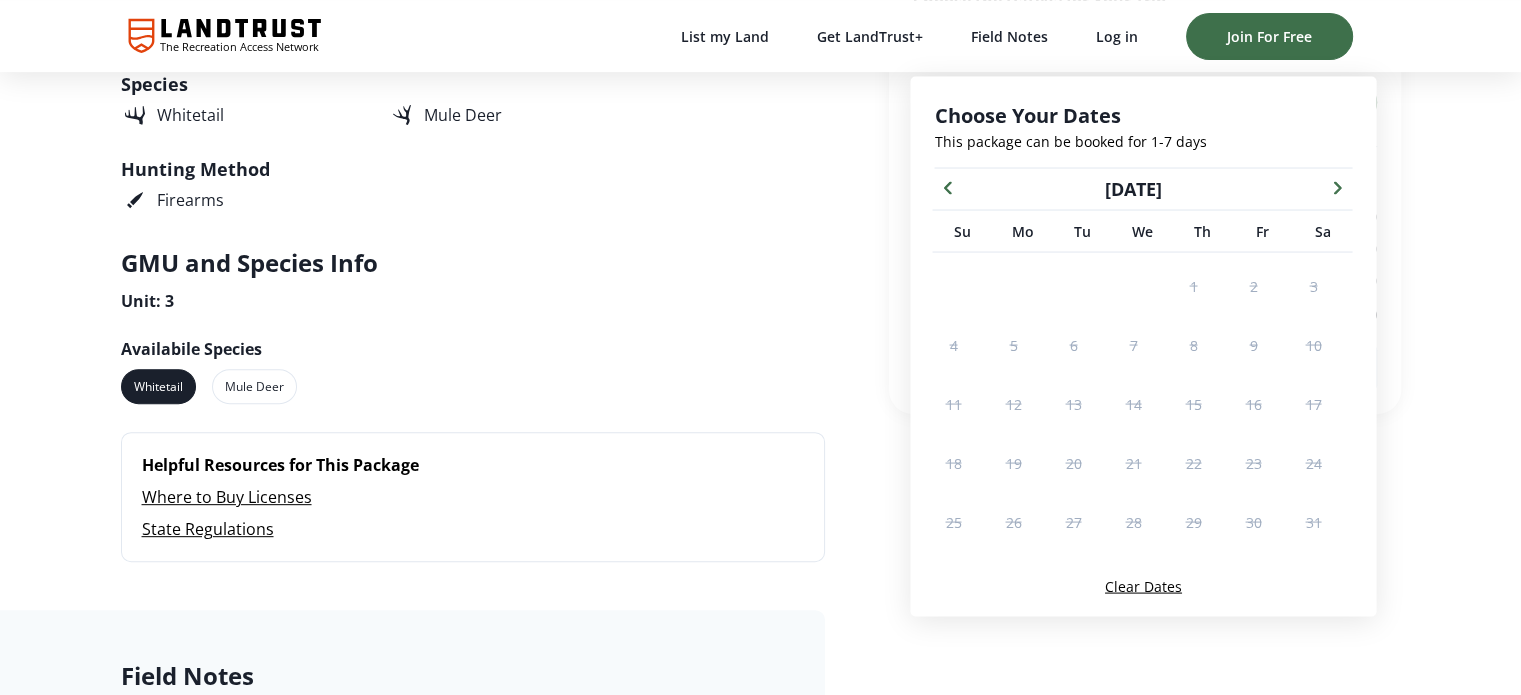 click on "3" at bounding box center [1313, 285] 